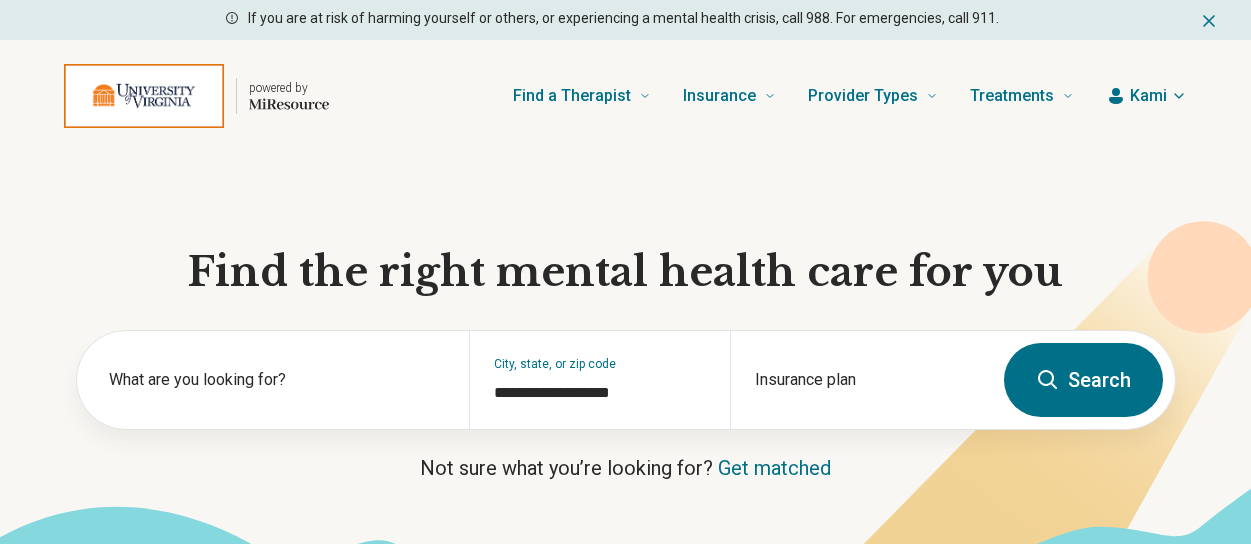 scroll, scrollTop: 0, scrollLeft: 0, axis: both 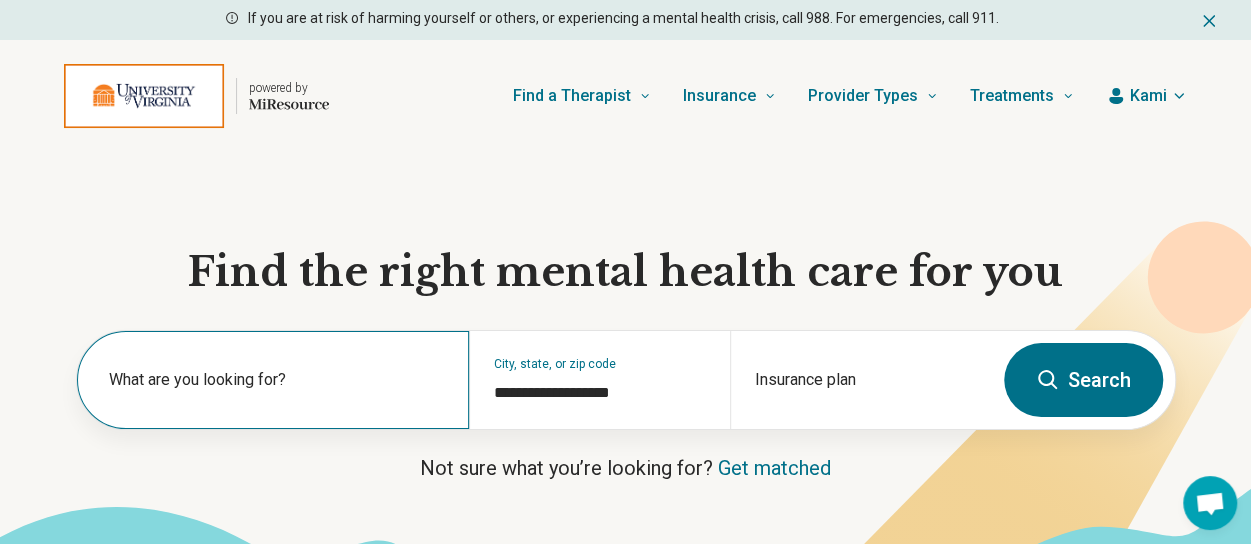 click on "What are you looking for?" at bounding box center [277, 380] 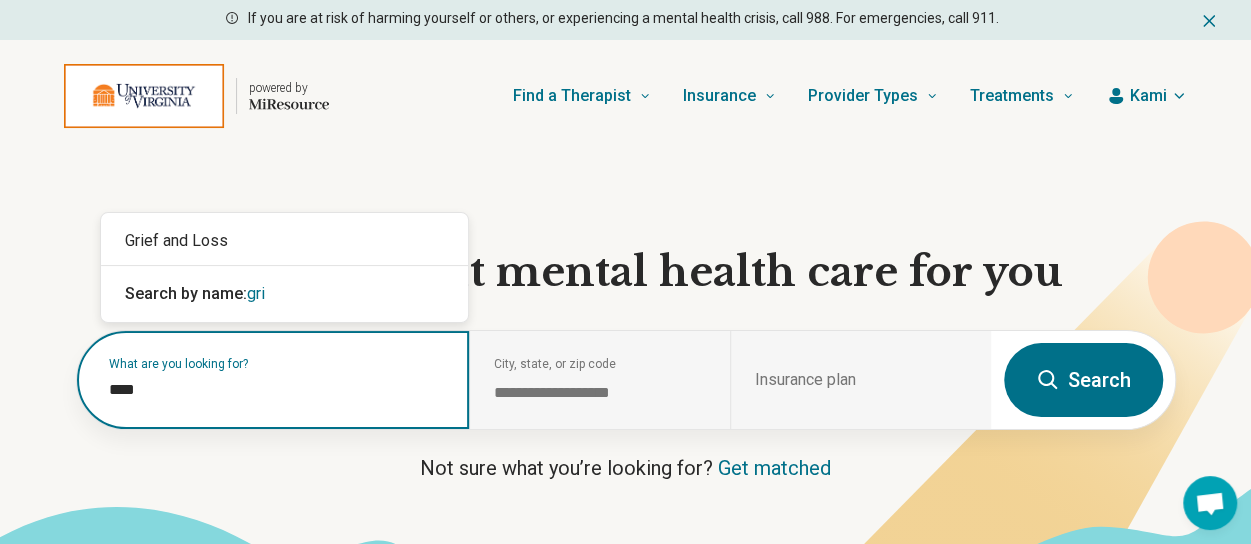 type on "*****" 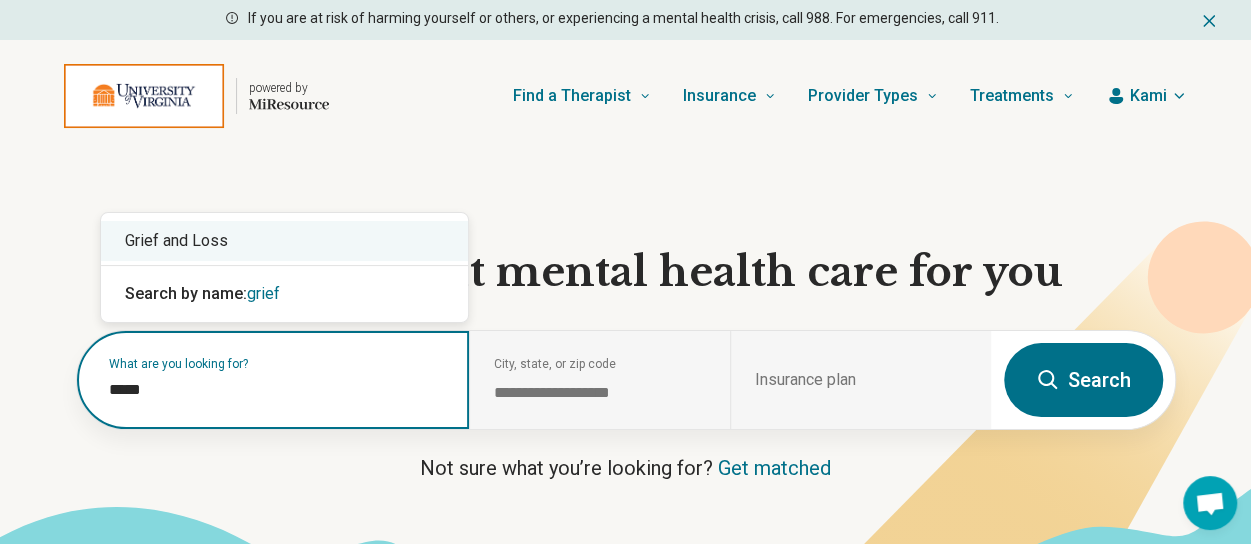 click on "Grief and Loss" at bounding box center (284, 241) 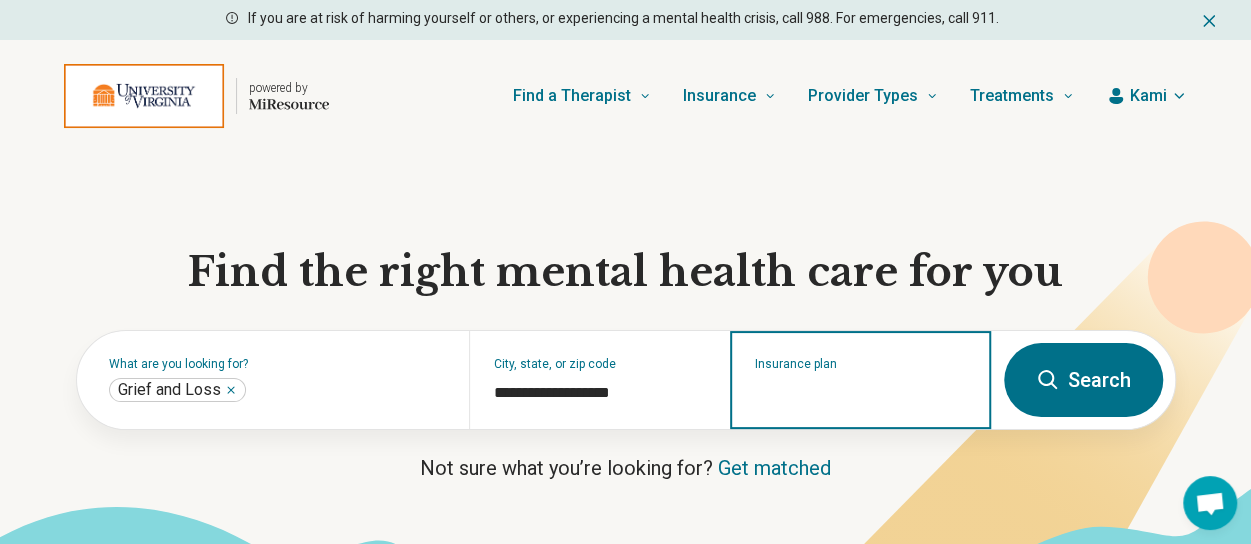 click on "Insurance plan" at bounding box center [860, 380] 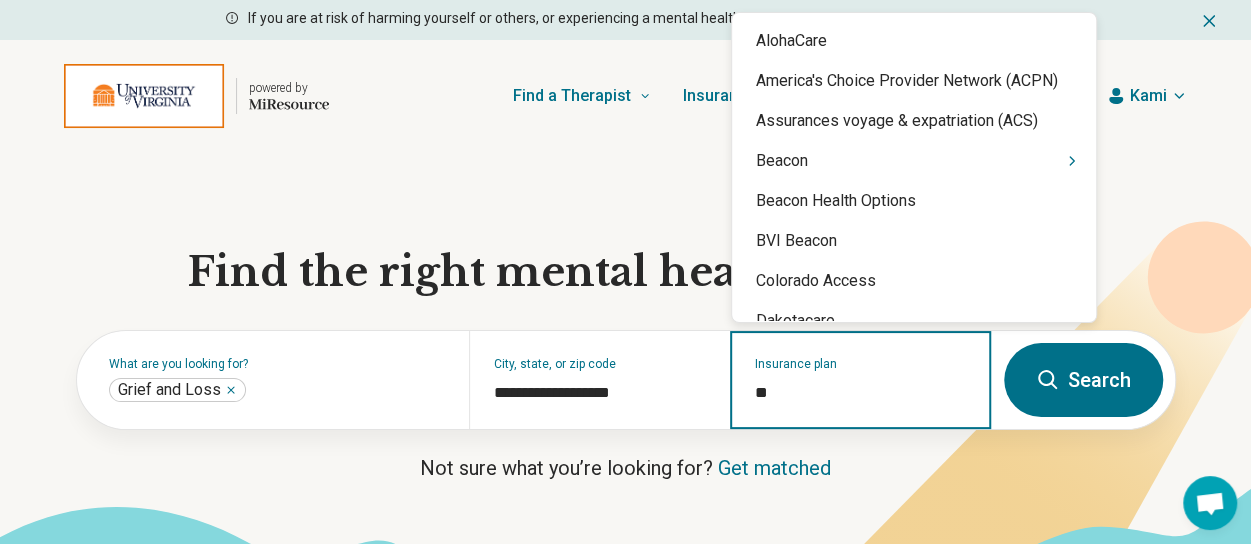 type on "*" 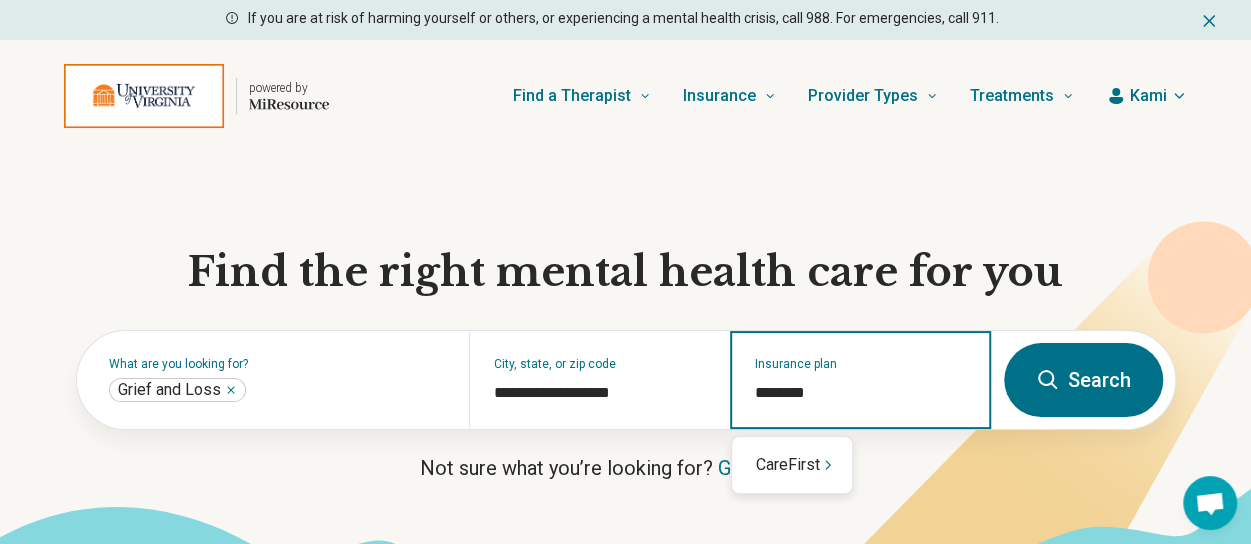 type on "*********" 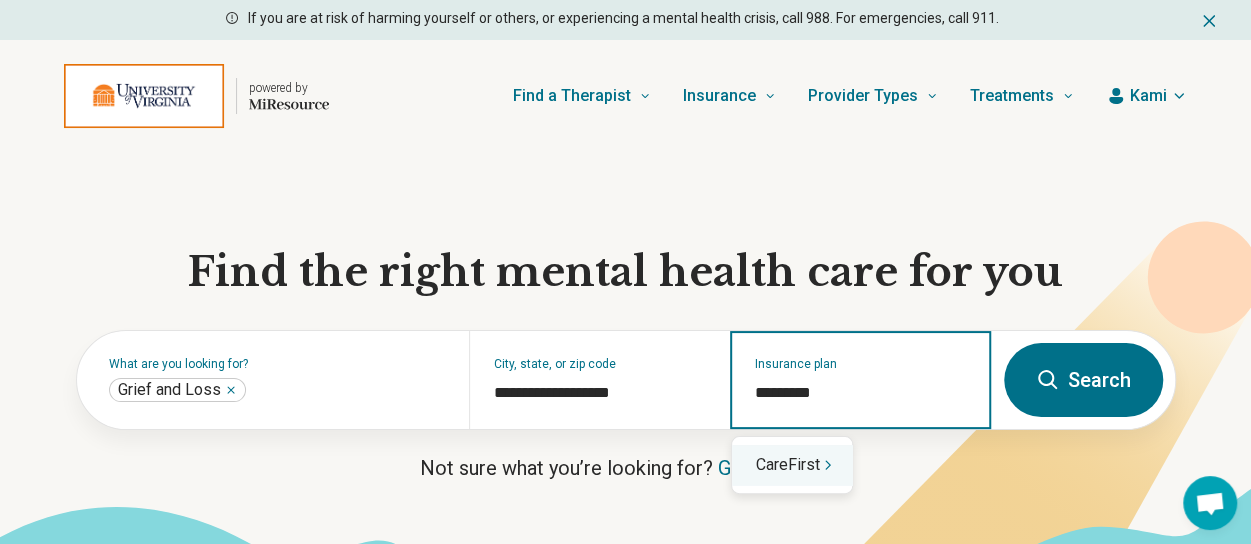 click on "CareFirst" at bounding box center [792, 465] 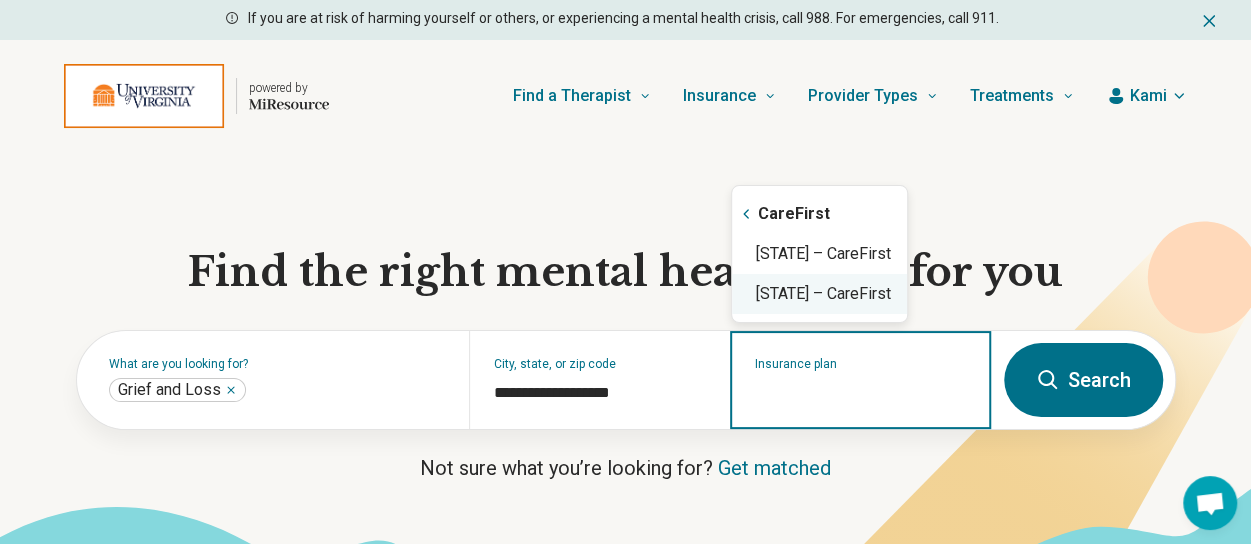 click on "Virginia – CareFirst" at bounding box center (819, 294) 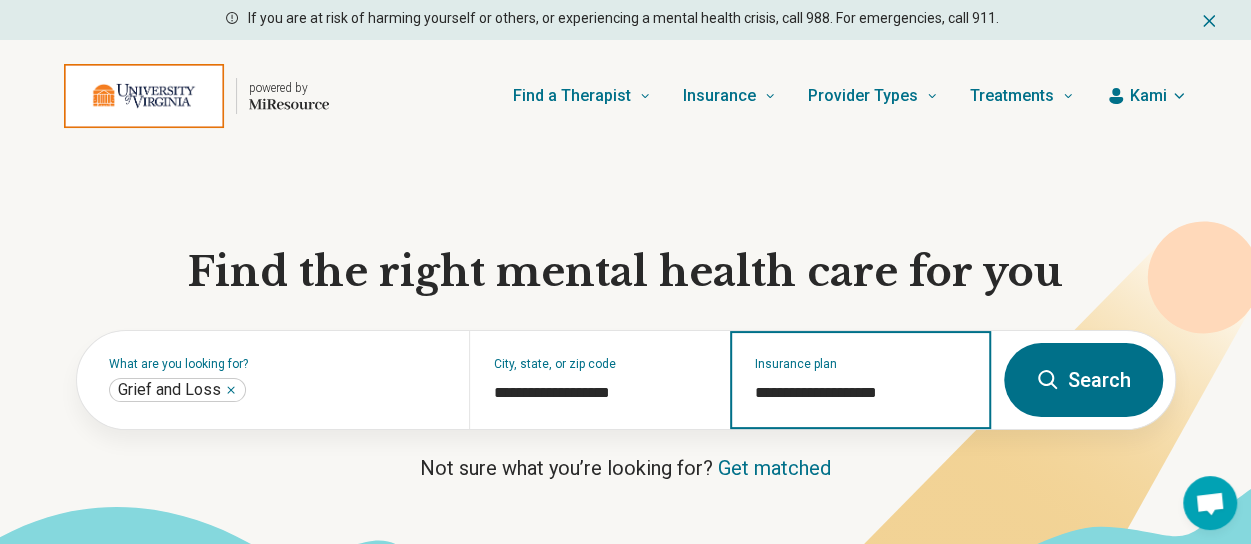 type on "**********" 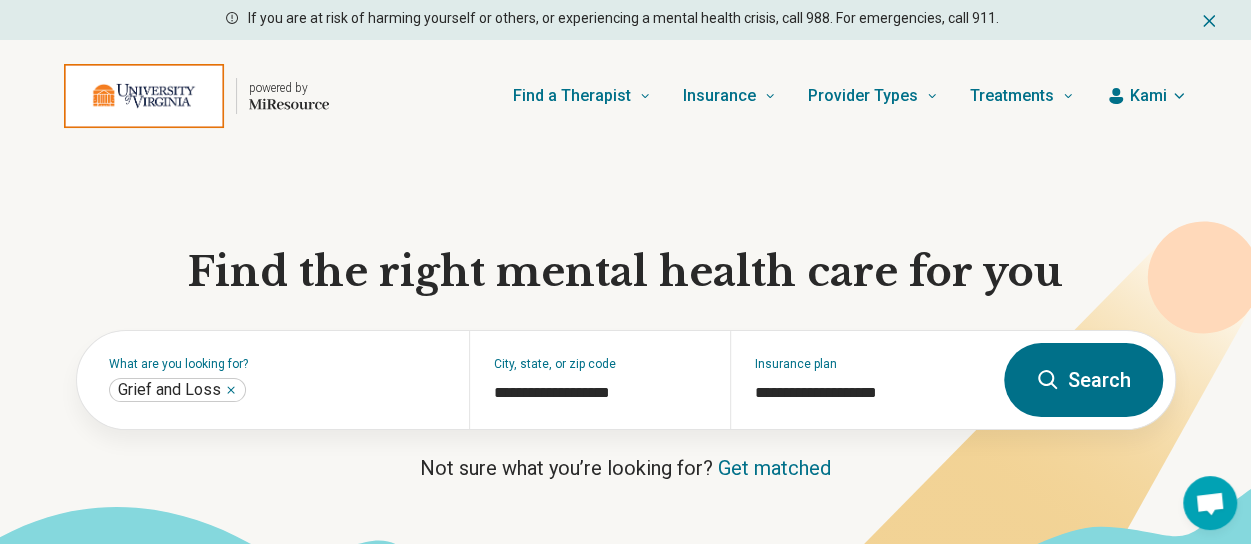 click on "Search" at bounding box center [1083, 380] 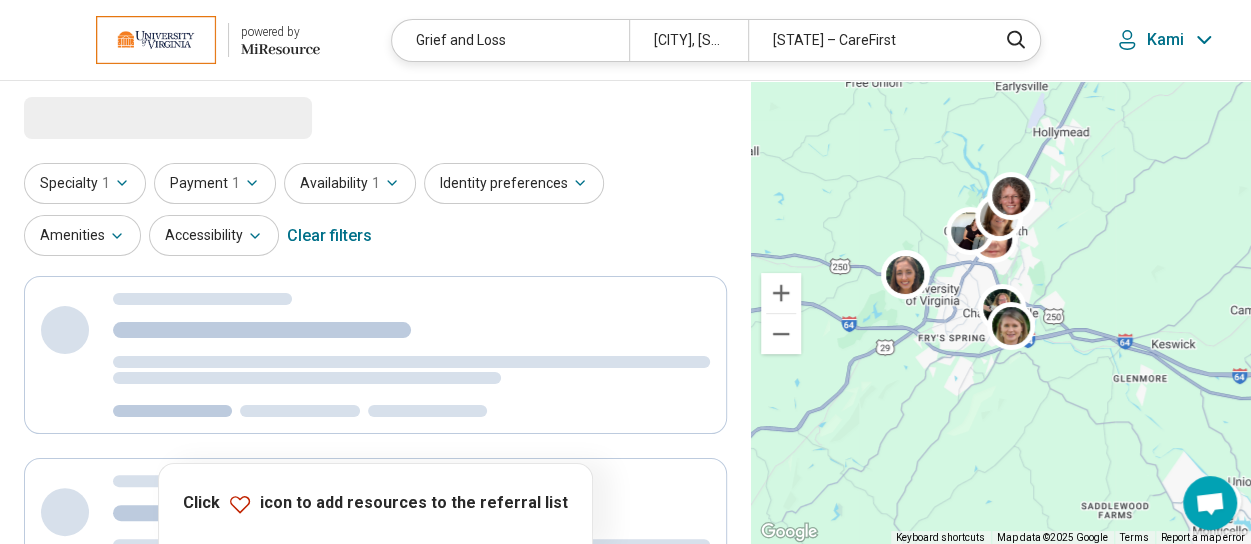 select on "***" 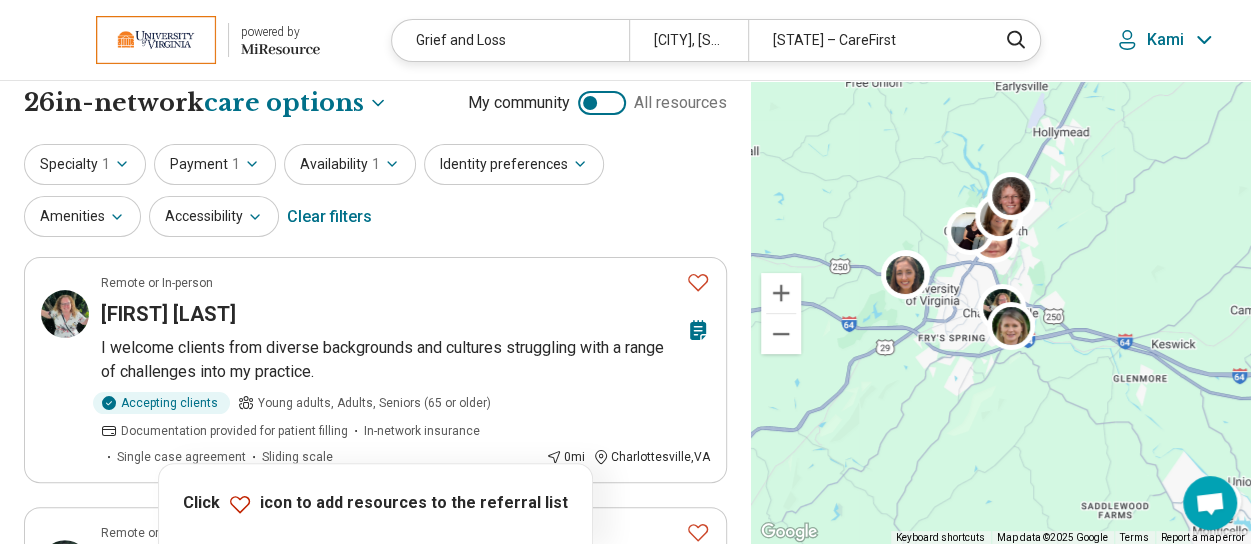 scroll, scrollTop: 0, scrollLeft: 0, axis: both 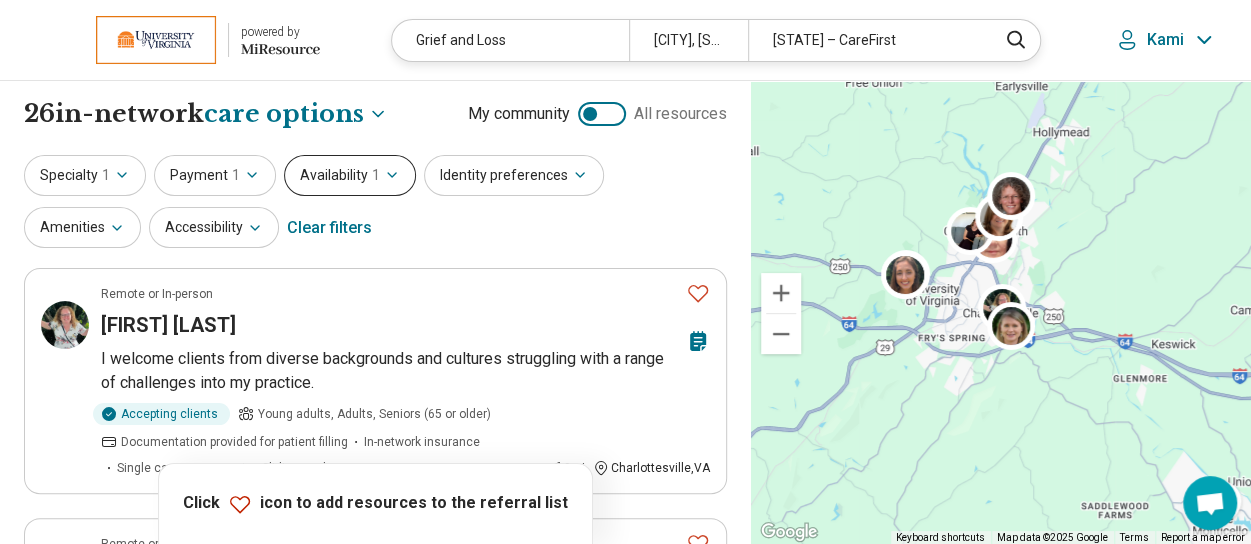 click on "Availability 1" at bounding box center [350, 175] 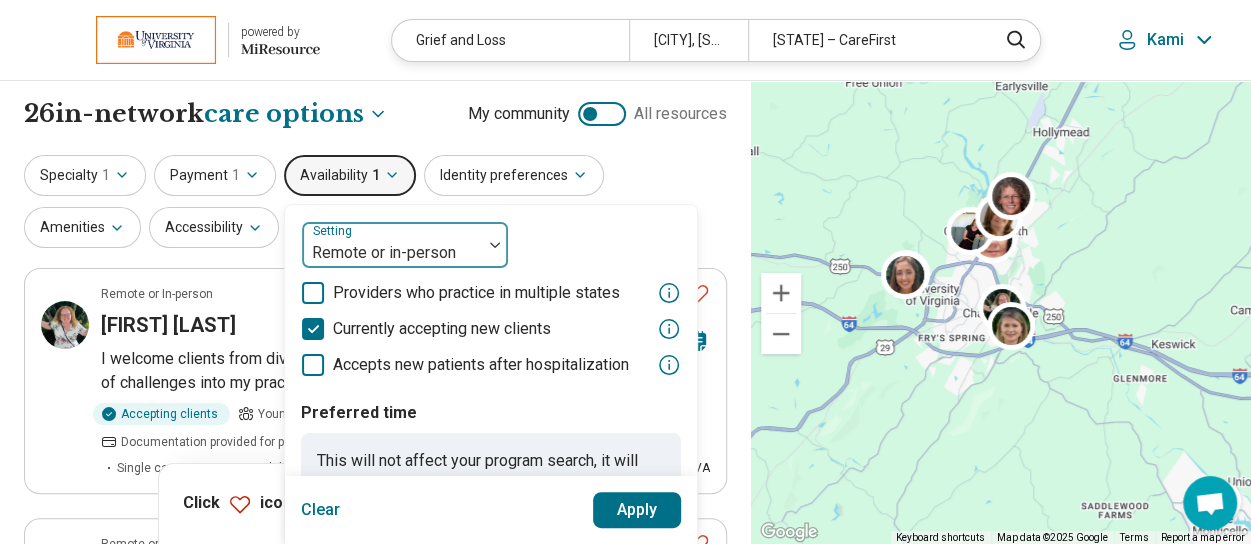 click at bounding box center (392, 253) 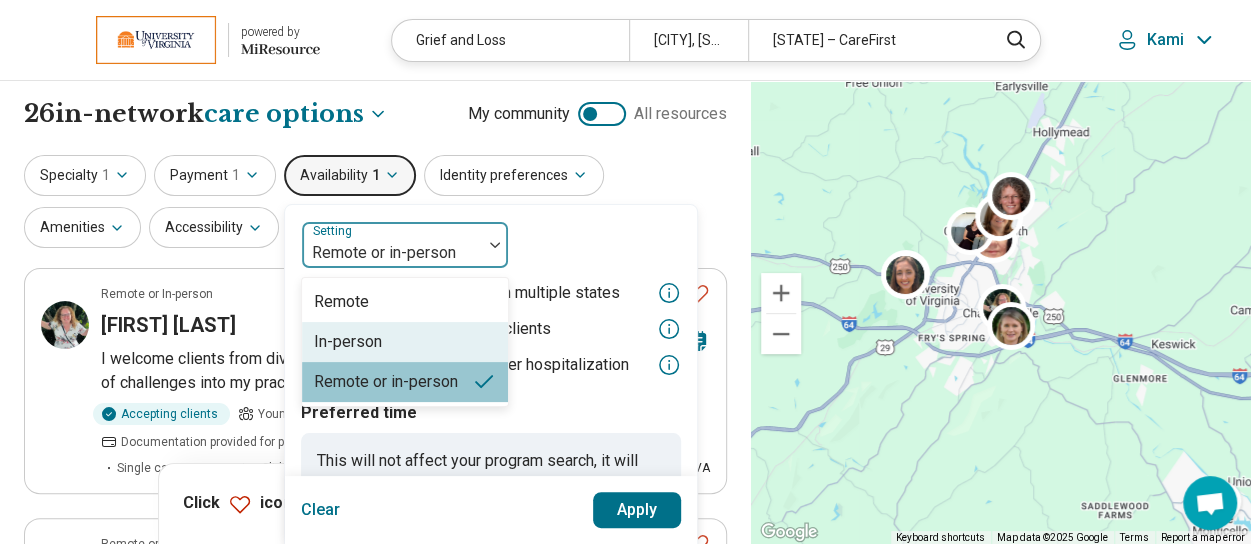 click on "In-person" at bounding box center (405, 342) 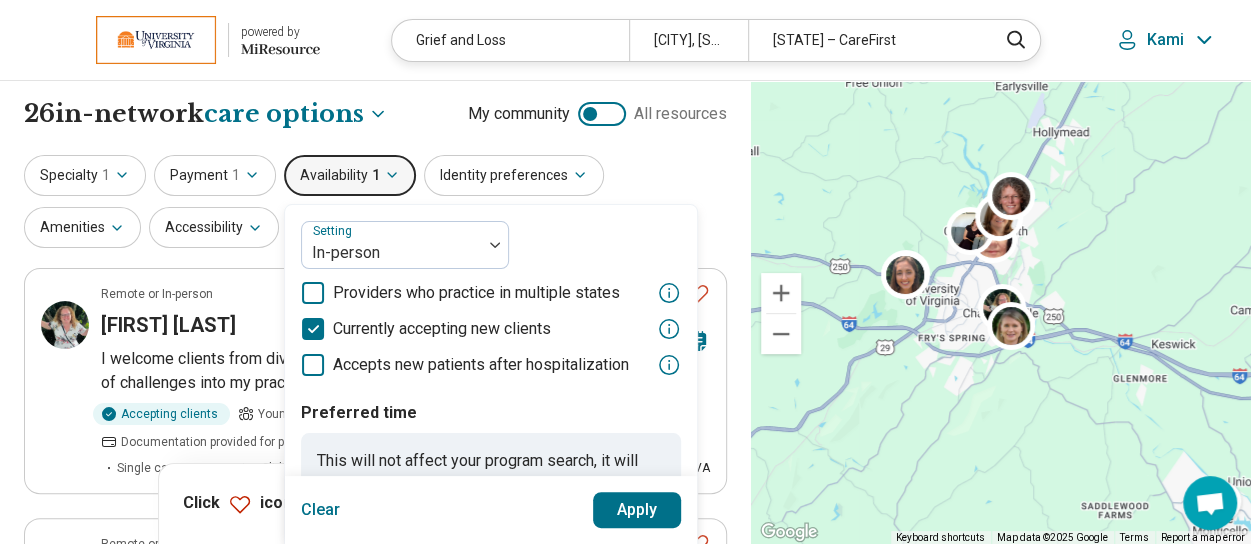 click on "Apply" at bounding box center [637, 510] 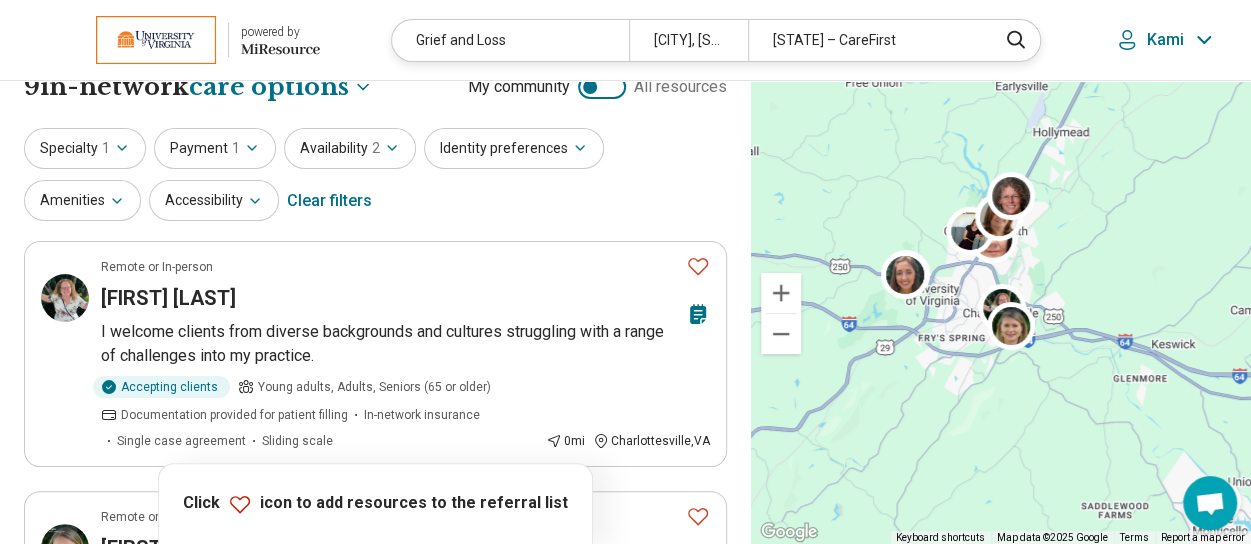 scroll, scrollTop: 55, scrollLeft: 0, axis: vertical 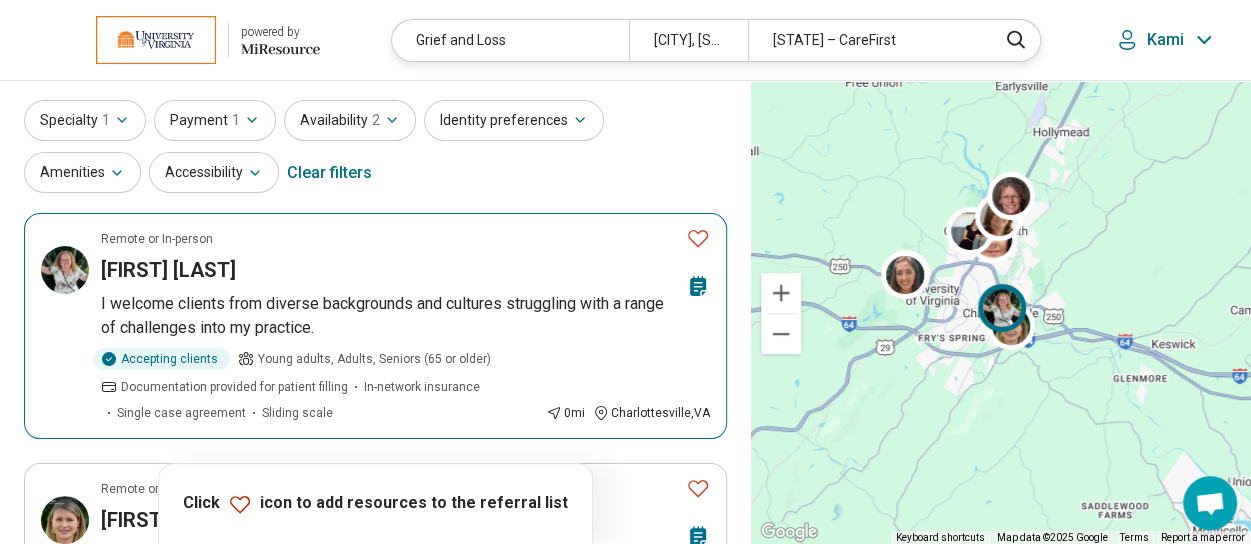 click on "I welcome clients from diverse backgrounds and cultures struggling with a range of challenges into my practice." at bounding box center [405, 316] 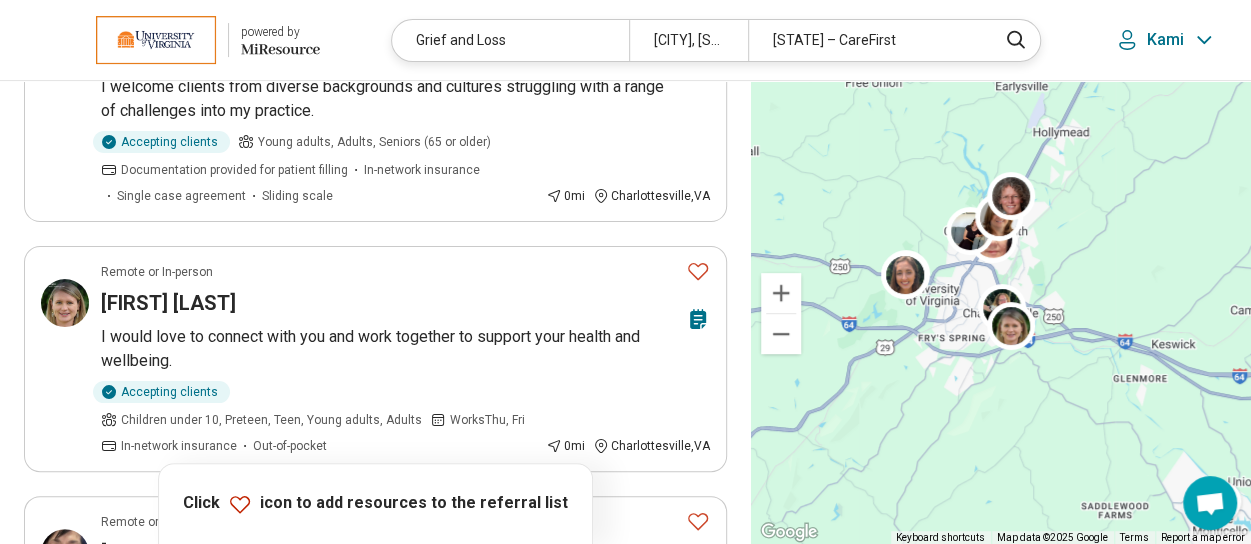 scroll, scrollTop: 273, scrollLeft: 0, axis: vertical 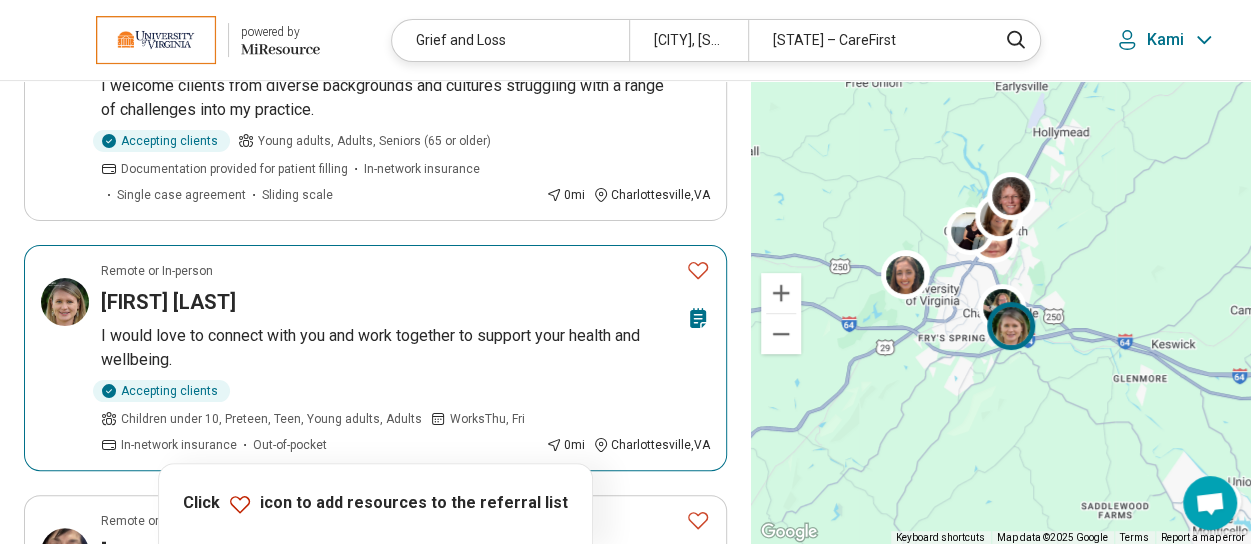 click on "I would love to connect with you and work together to support your health and wellbeing." at bounding box center (405, 348) 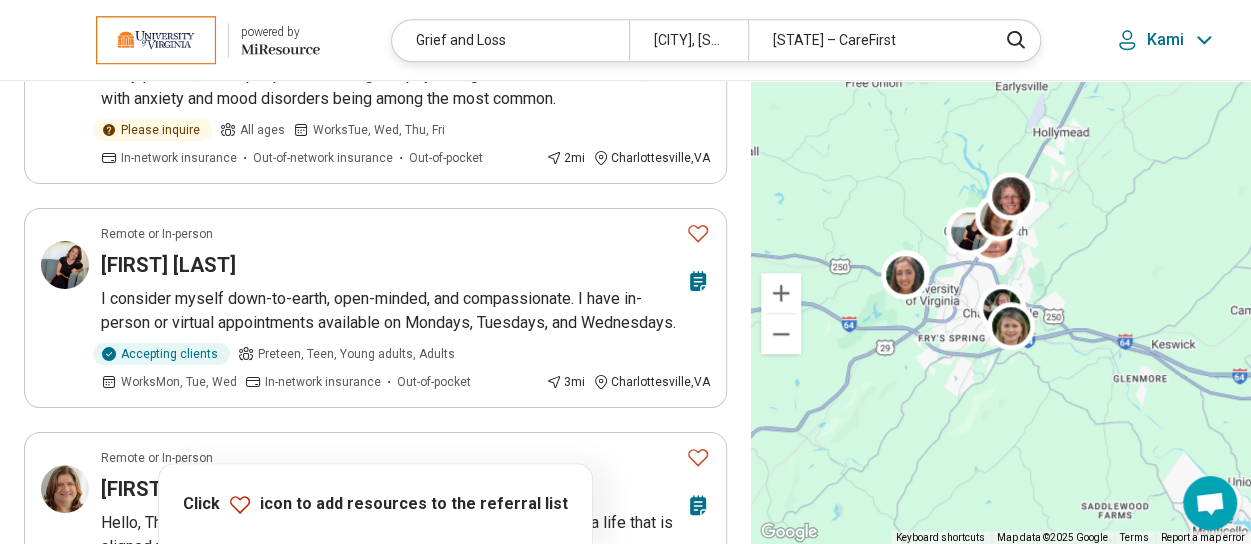 scroll, scrollTop: 783, scrollLeft: 0, axis: vertical 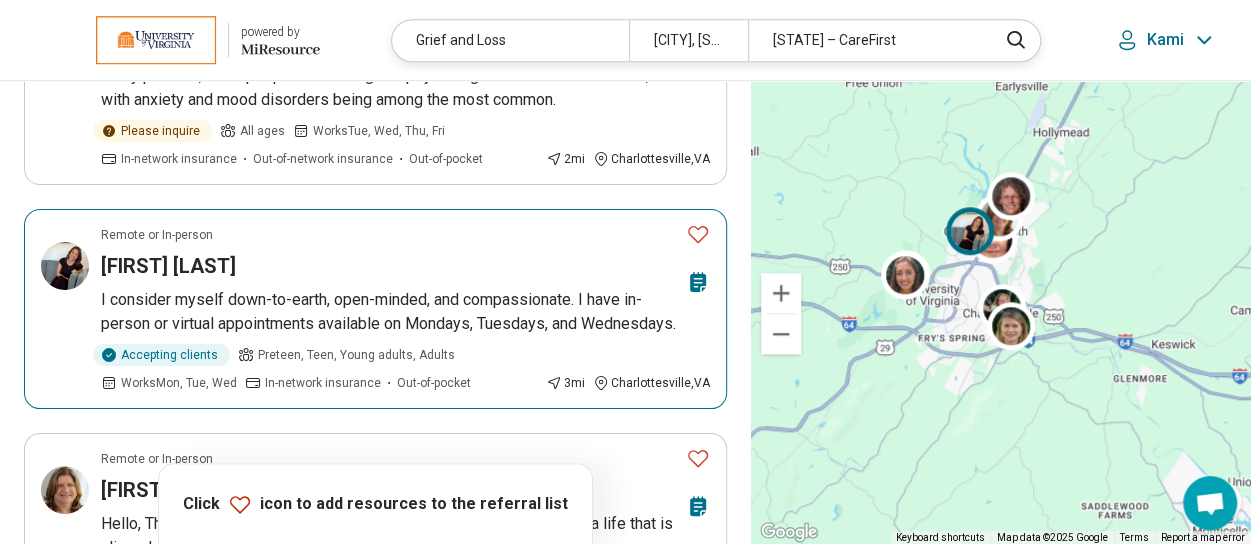 click on "I consider myself down-to-earth, open-minded, and compassionate. I have in-person or virtual appointments available on Mondays, Tuesdays, and Wednesdays." at bounding box center (405, 312) 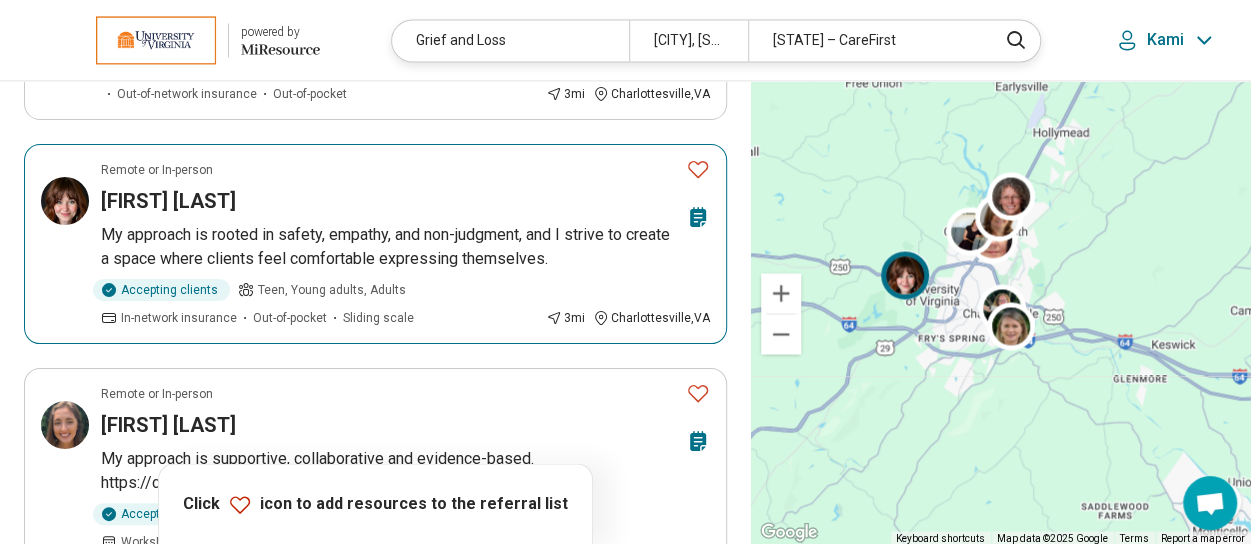 scroll, scrollTop: 1571, scrollLeft: 0, axis: vertical 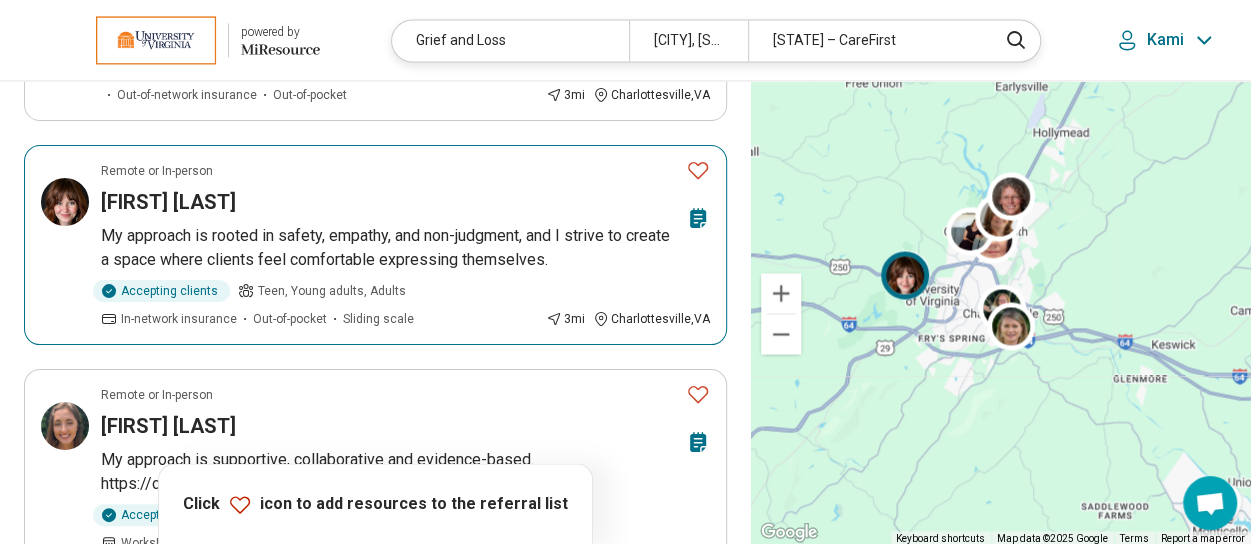 click on "My approach is rooted in safety, empathy, and non-judgment, and I strive to create a space where clients feel comfortable expressing themselves." at bounding box center [405, 248] 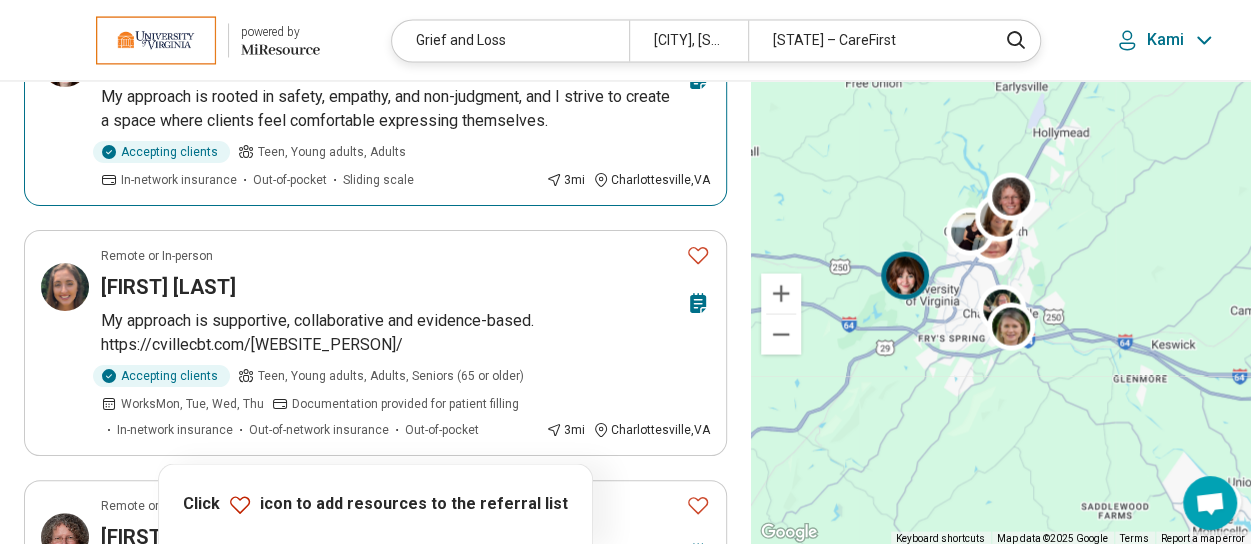 scroll, scrollTop: 1717, scrollLeft: 0, axis: vertical 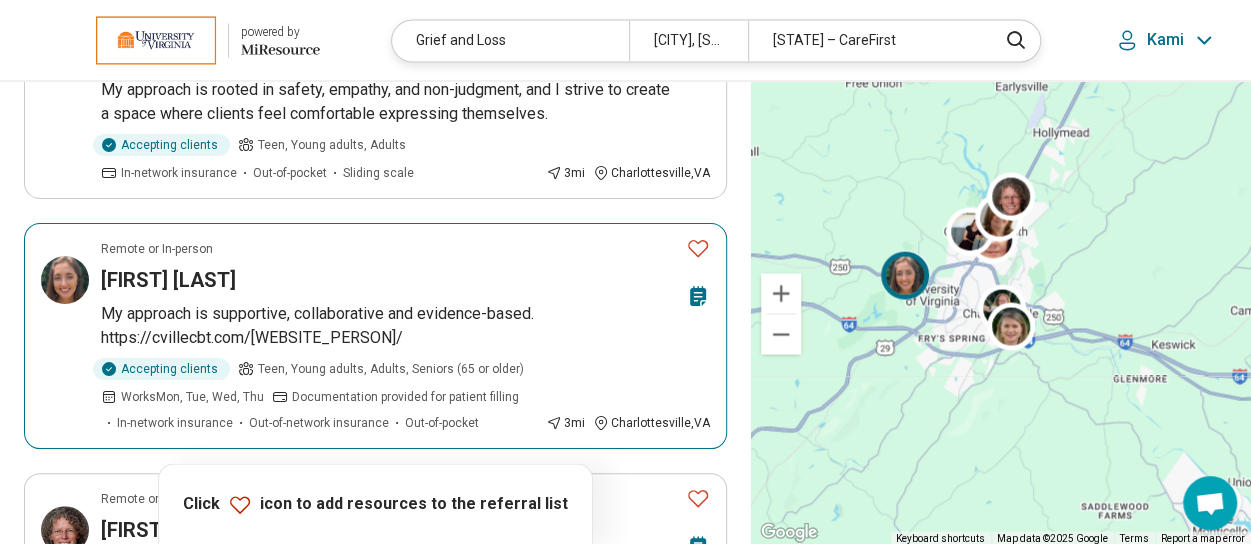 click on "[FIRST] [LAST]" at bounding box center [389, 280] 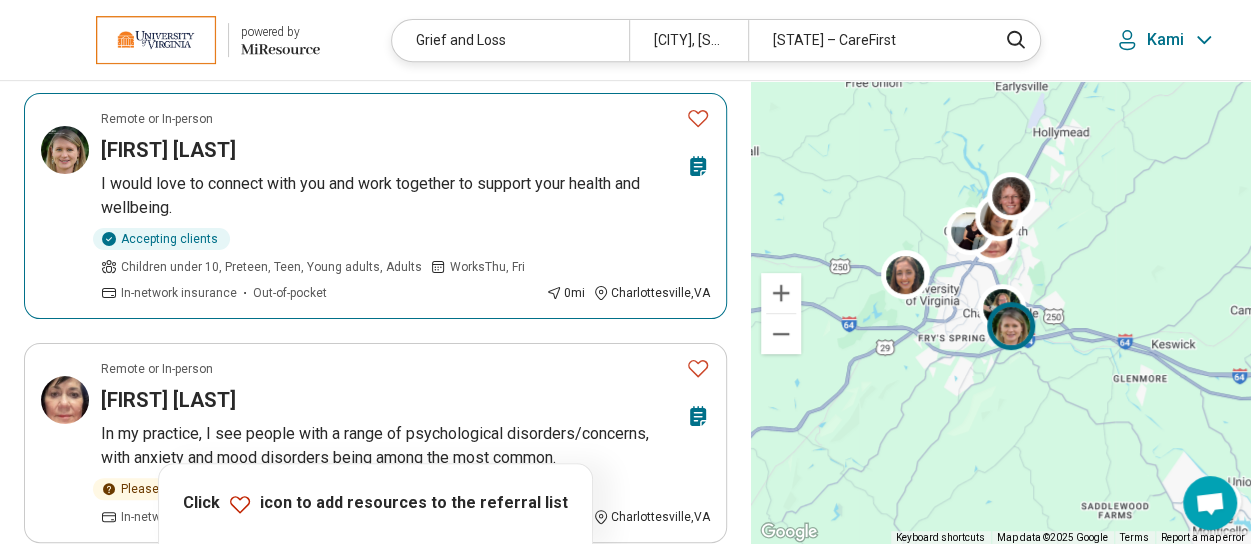 scroll, scrollTop: 0, scrollLeft: 0, axis: both 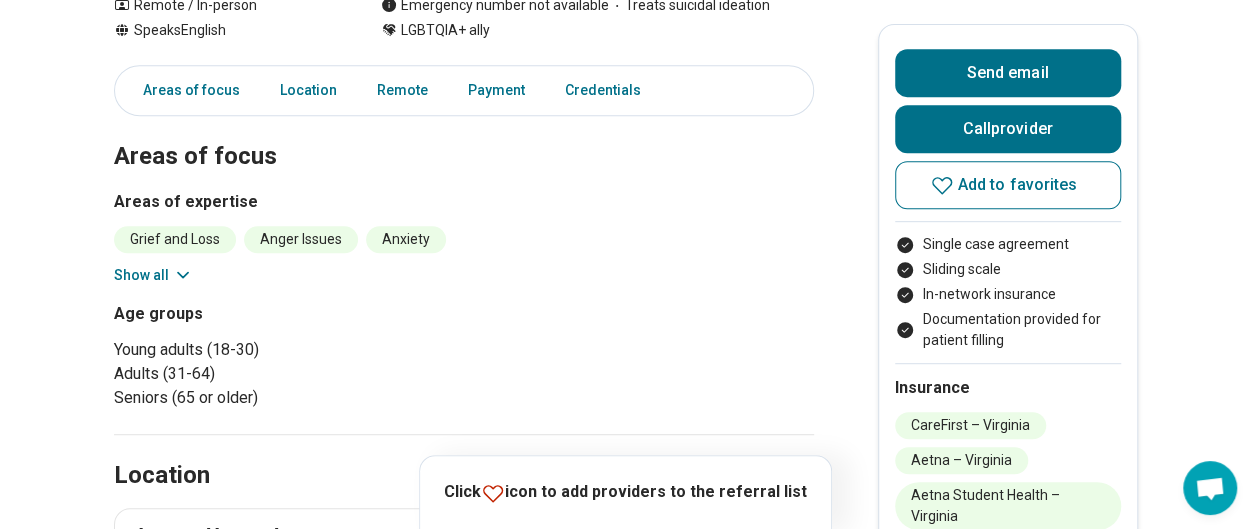 click on "Show all" at bounding box center (153, 275) 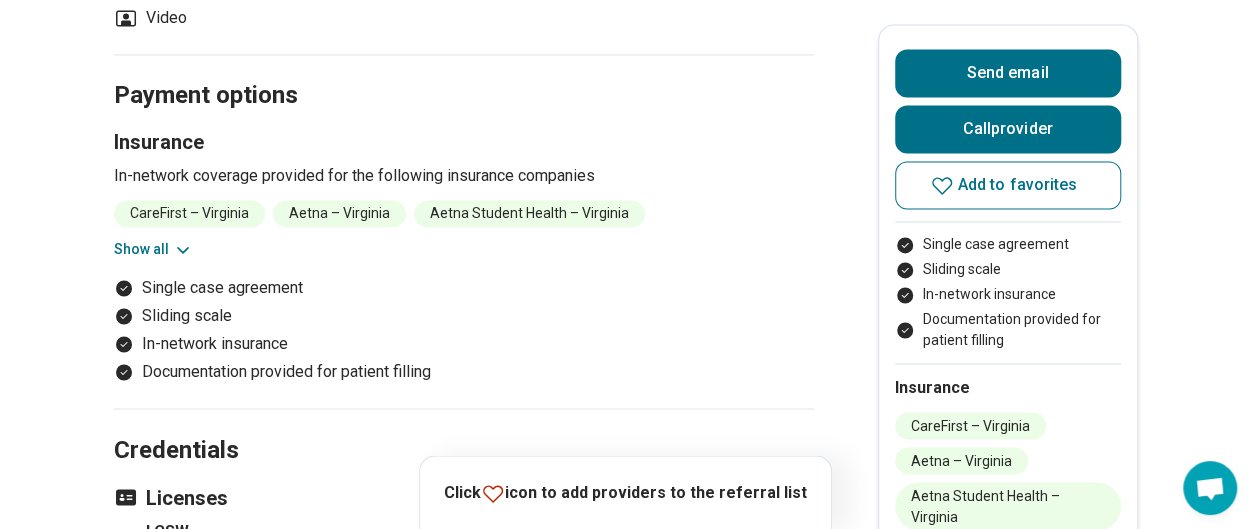 scroll, scrollTop: 1470, scrollLeft: 0, axis: vertical 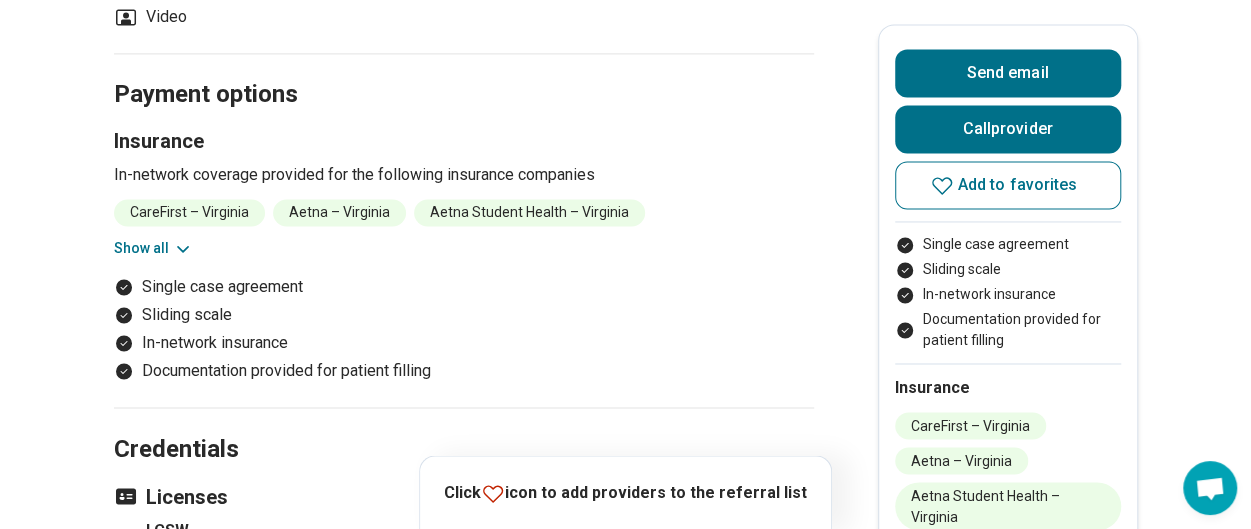 click on "Show all" at bounding box center [153, 248] 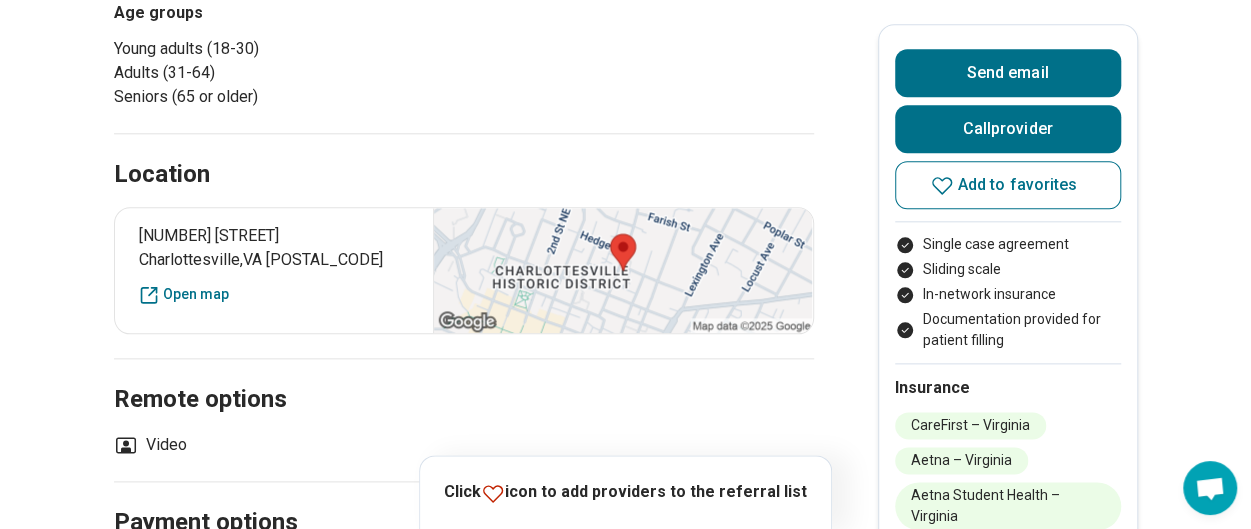 scroll, scrollTop: 1040, scrollLeft: 2, axis: both 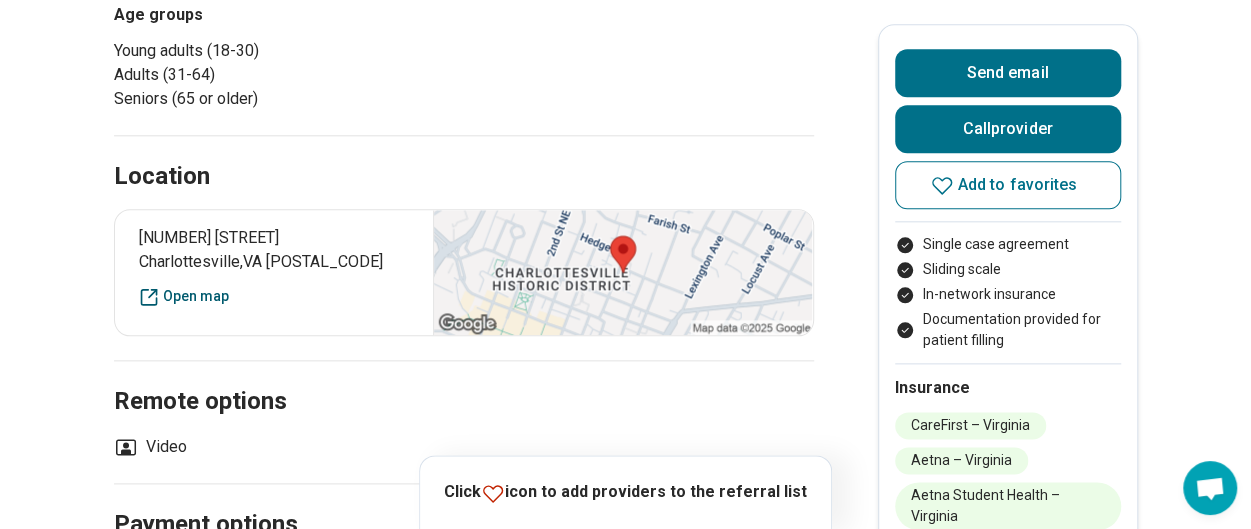 click on "Open map" at bounding box center [274, 296] 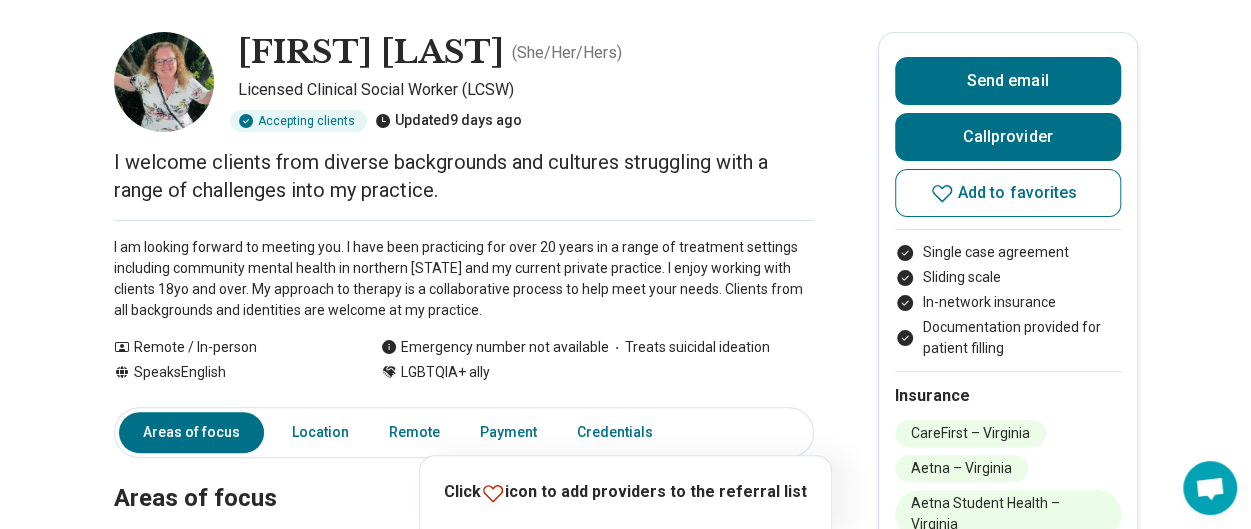 scroll, scrollTop: 83, scrollLeft: 2, axis: both 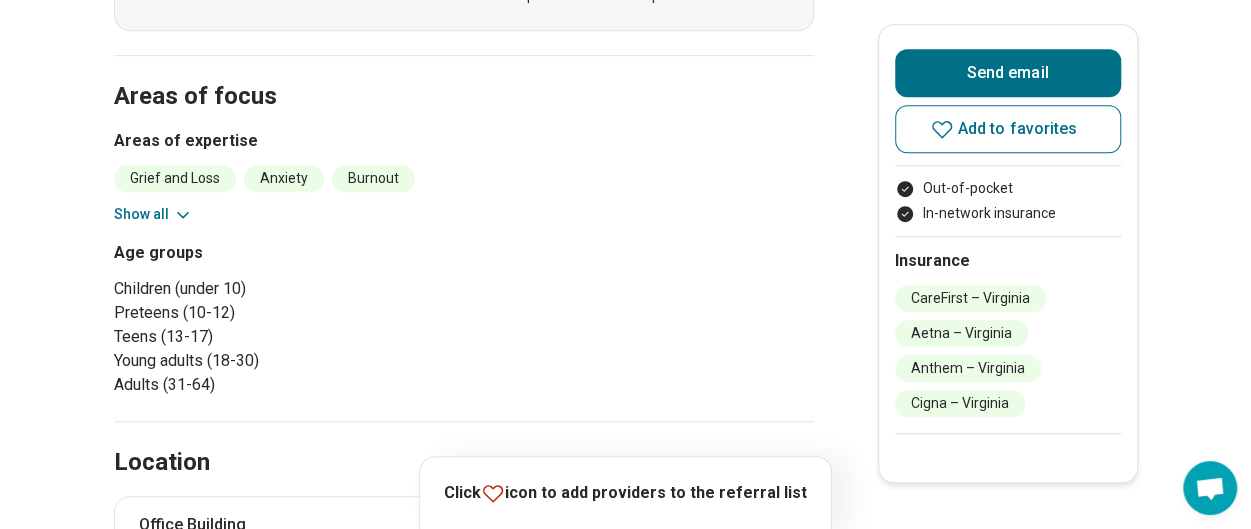 click on "Show all" at bounding box center (153, 214) 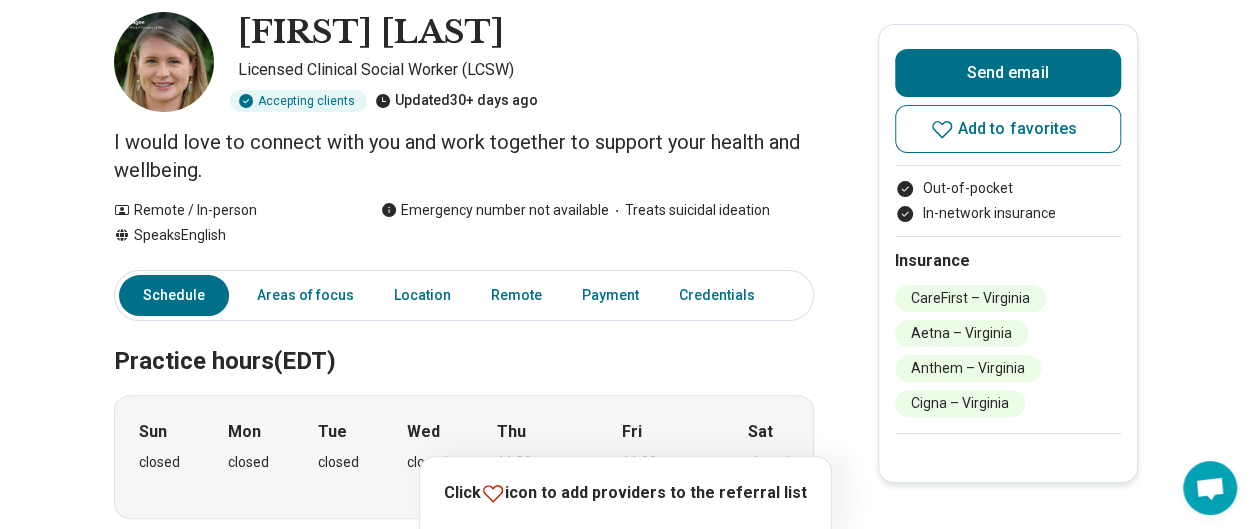 scroll, scrollTop: 0, scrollLeft: 0, axis: both 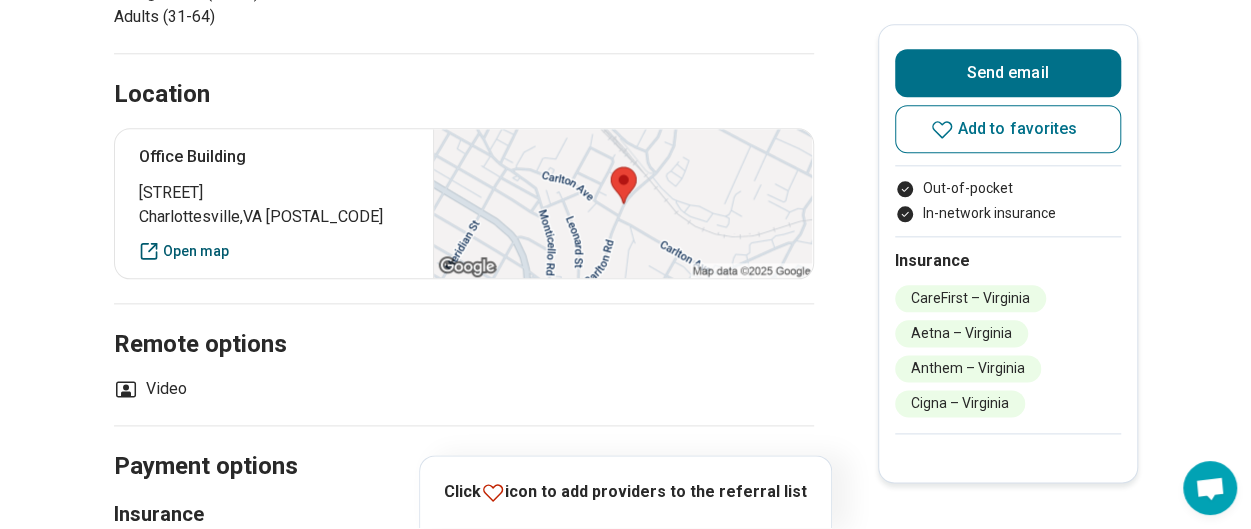 click on "Open map" at bounding box center (274, 251) 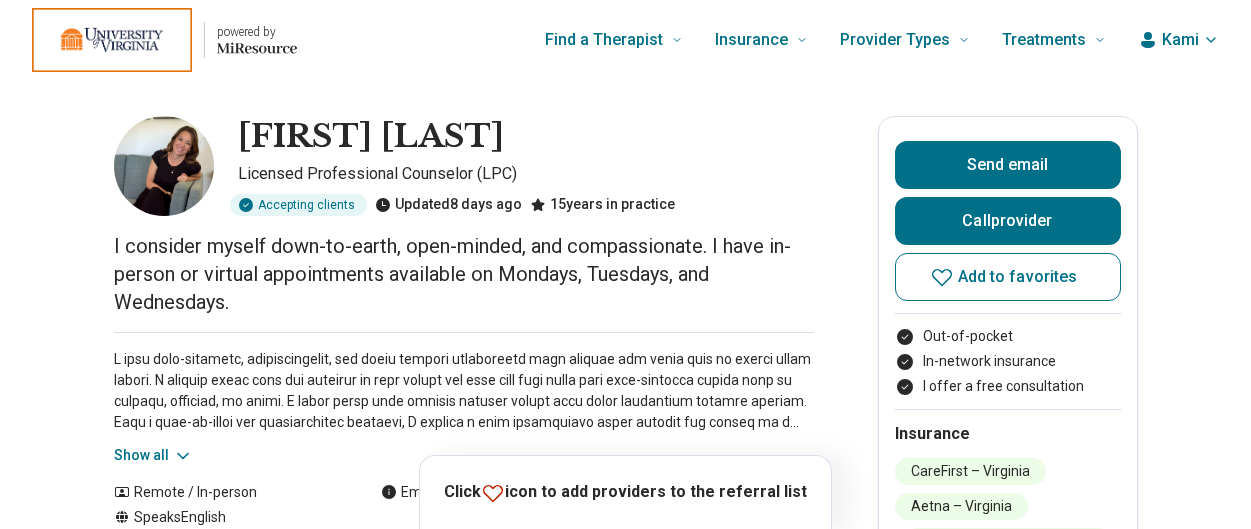 scroll, scrollTop: 0, scrollLeft: 0, axis: both 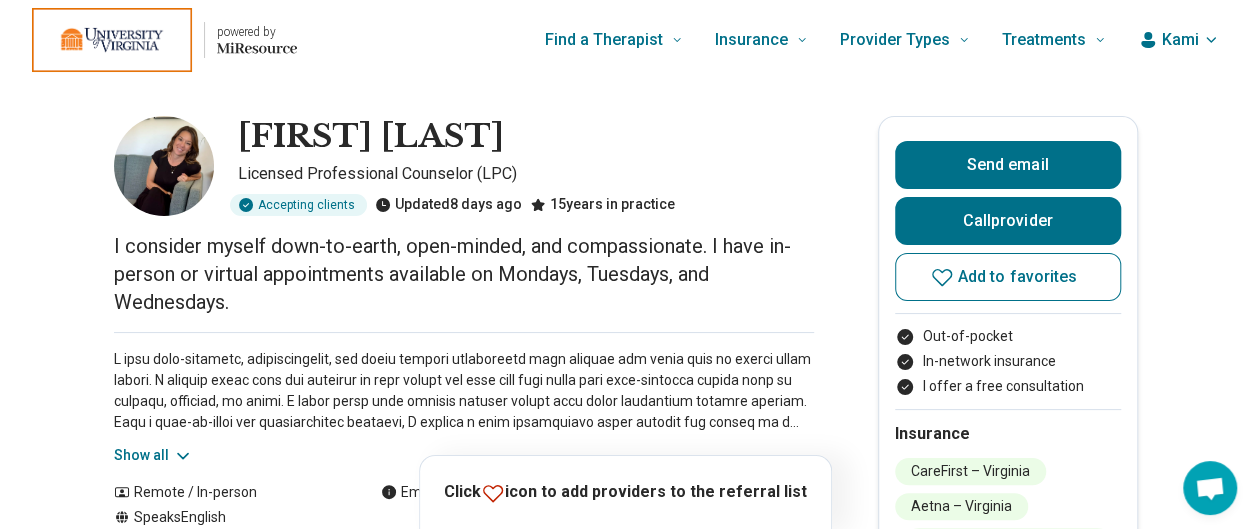 click on "Show all" at bounding box center (153, 455) 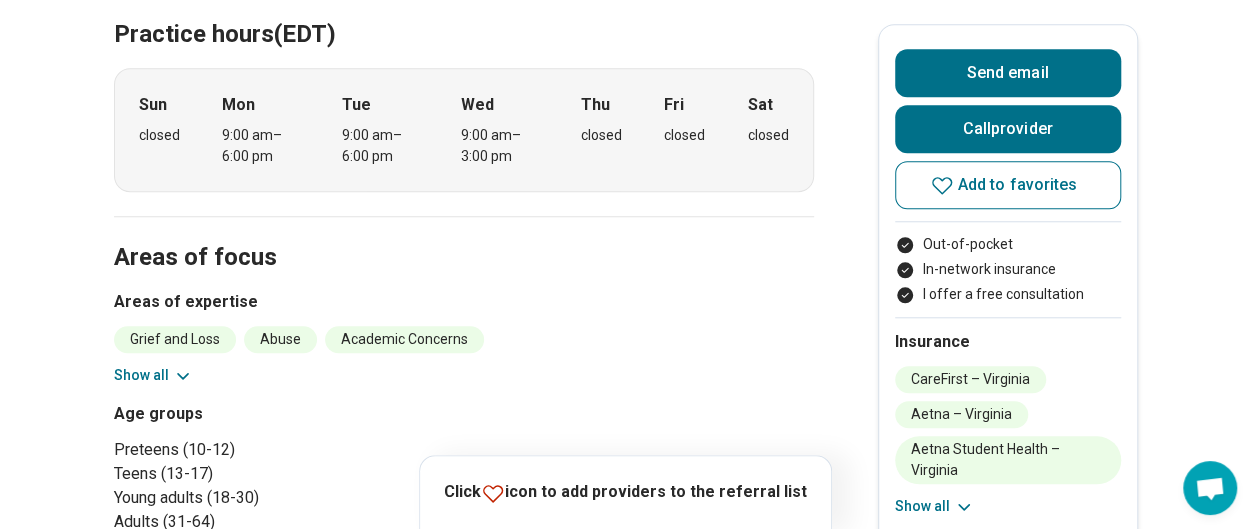 scroll, scrollTop: 797, scrollLeft: 1, axis: both 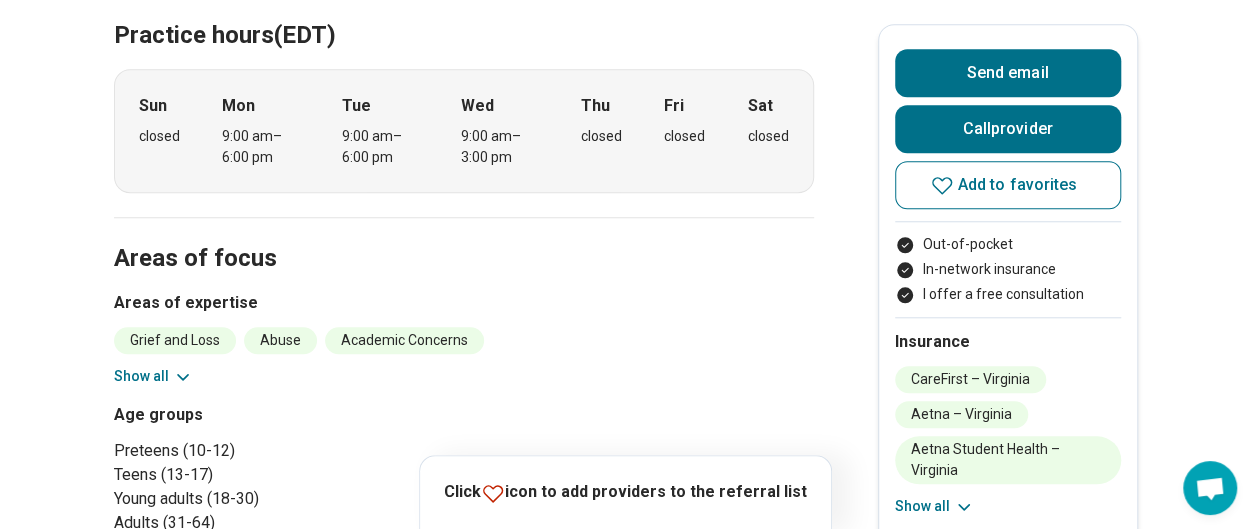 click on "Show all" at bounding box center (153, 376) 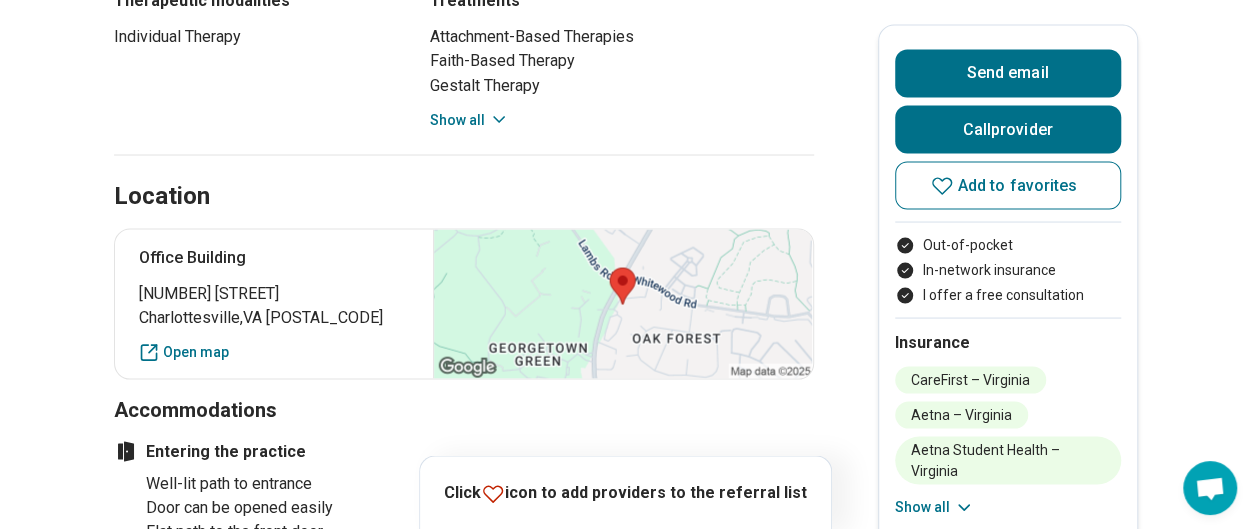 scroll, scrollTop: 1827, scrollLeft: 0, axis: vertical 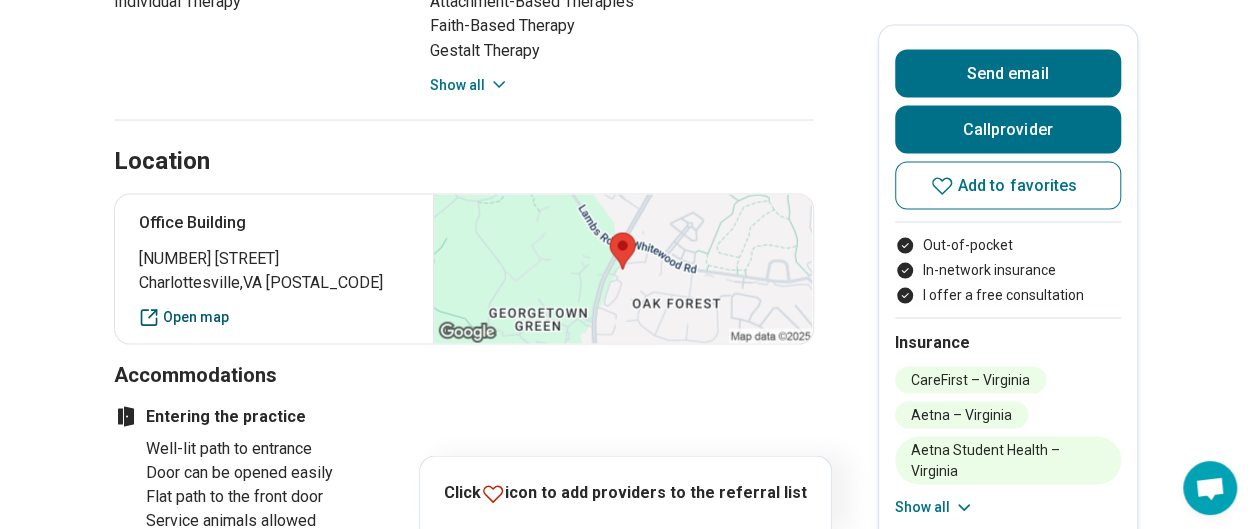 click on "Open map" at bounding box center [274, 316] 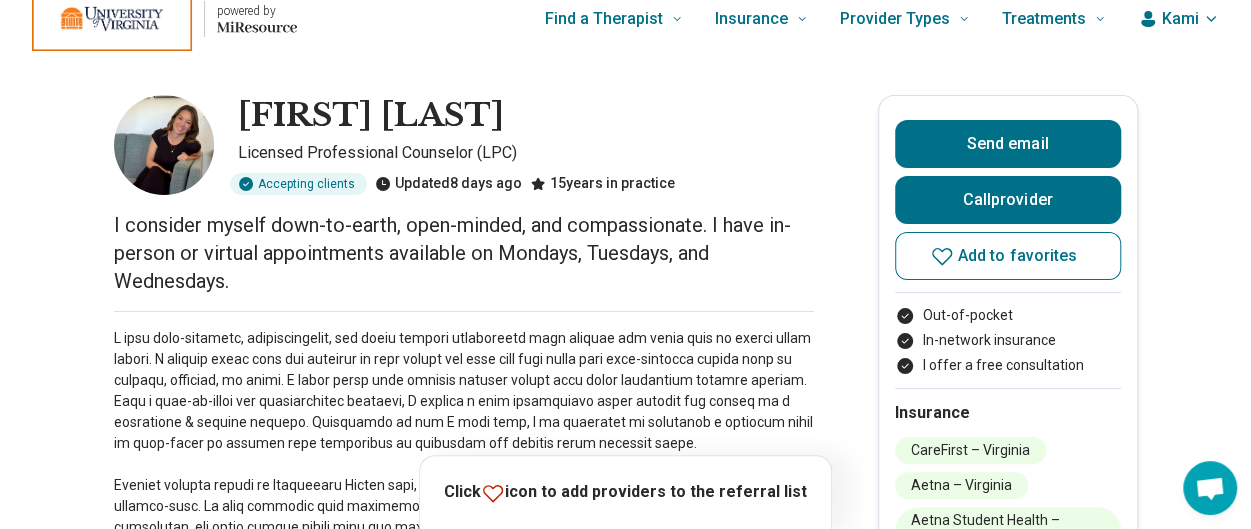 scroll, scrollTop: 0, scrollLeft: 0, axis: both 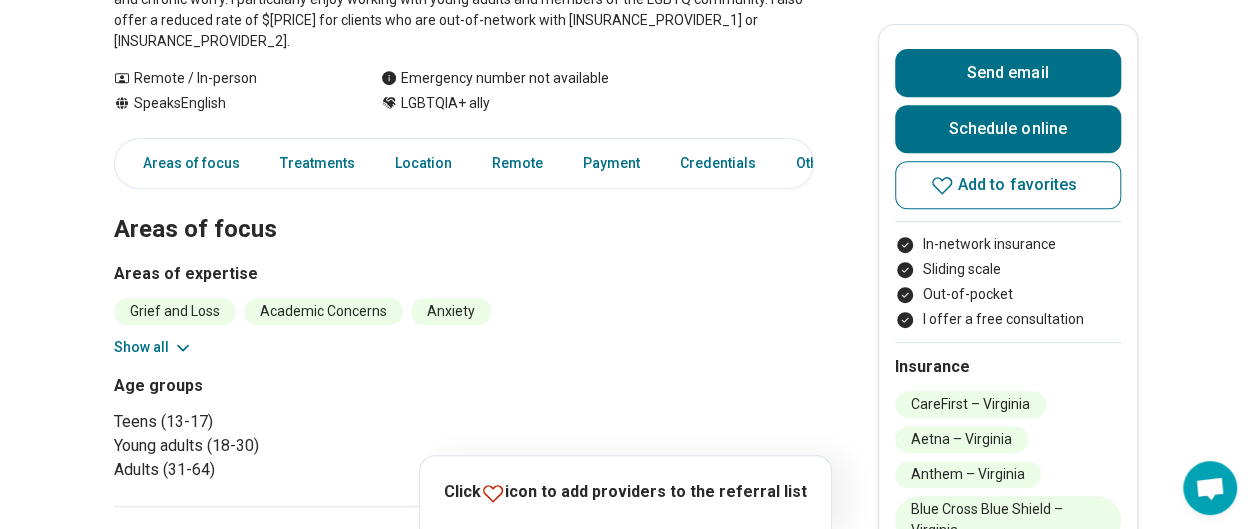 click on "Show all" at bounding box center [153, 347] 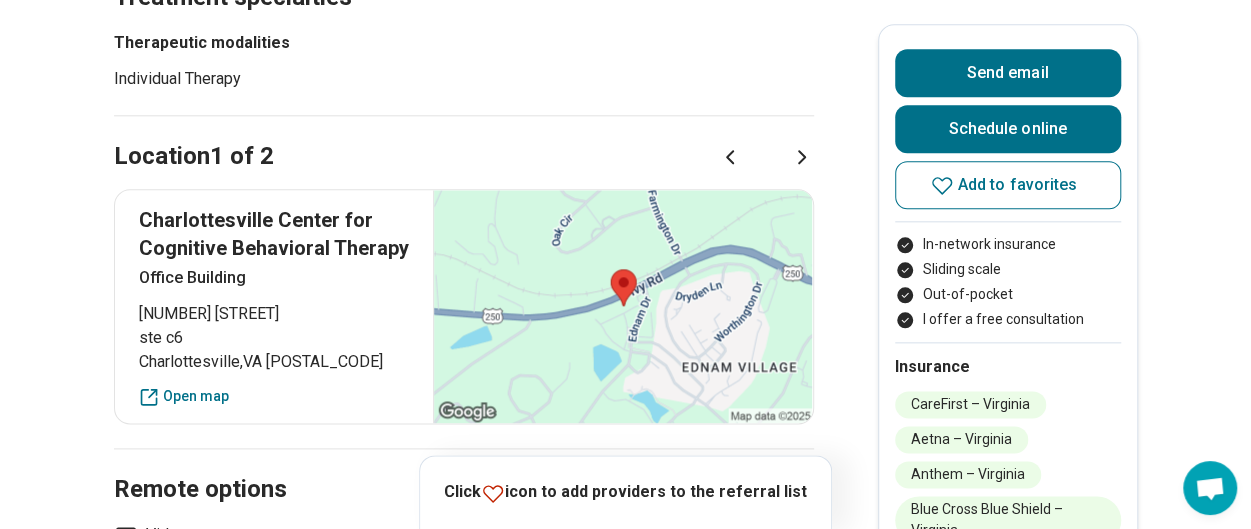 scroll, scrollTop: 1039, scrollLeft: 0, axis: vertical 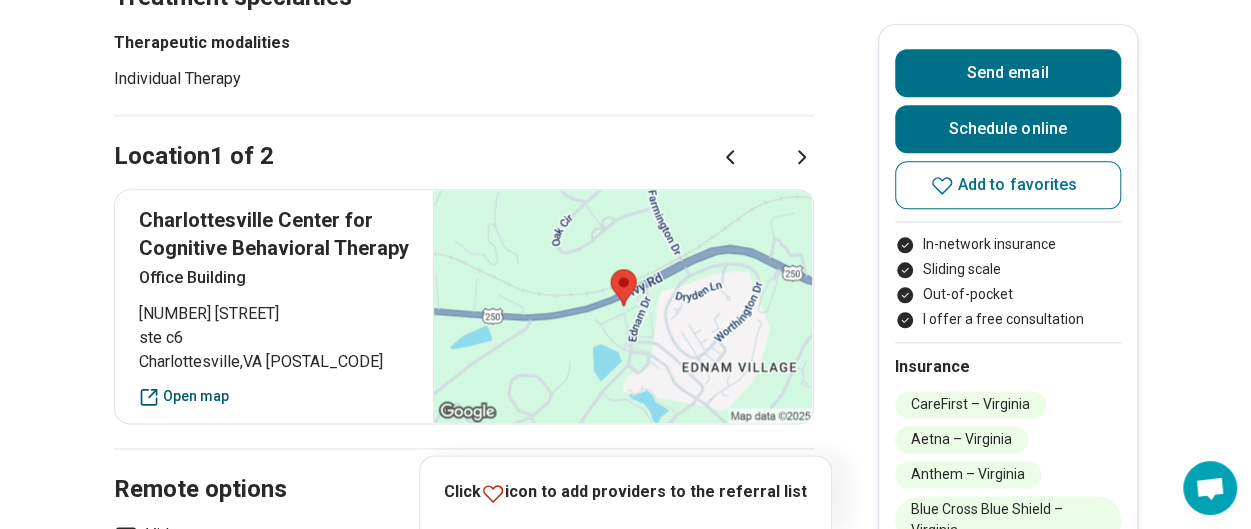 click on "Open map" at bounding box center (274, 396) 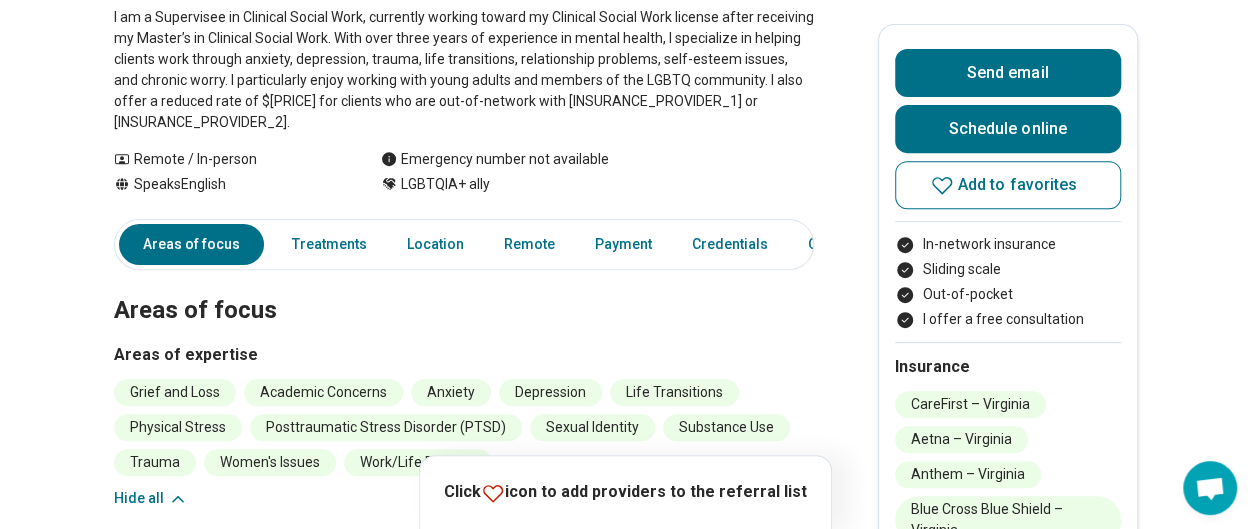 scroll, scrollTop: 0, scrollLeft: 0, axis: both 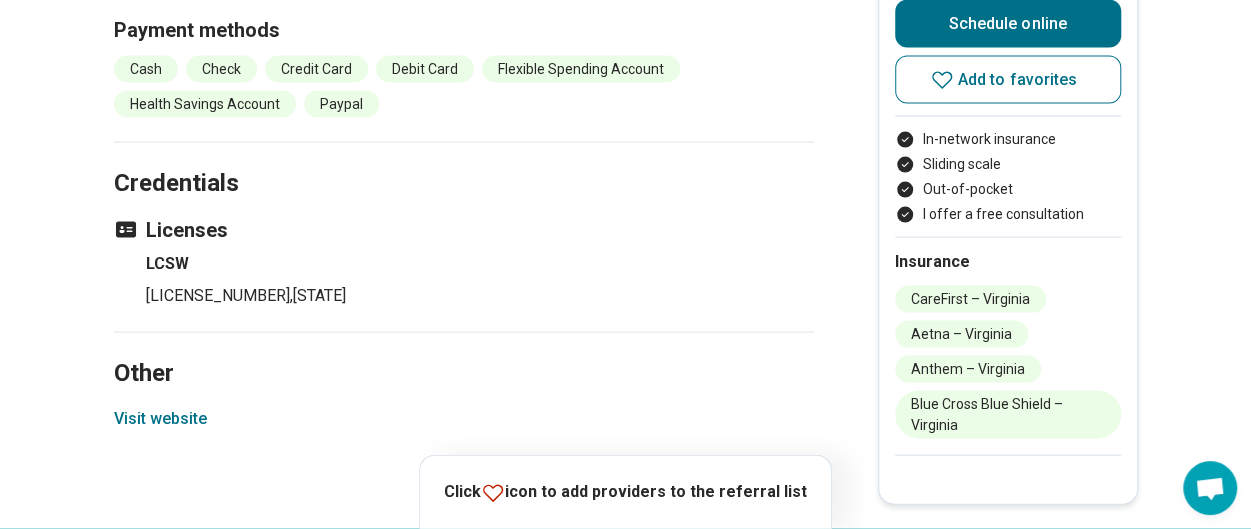 click on "Visit website" at bounding box center [160, 419] 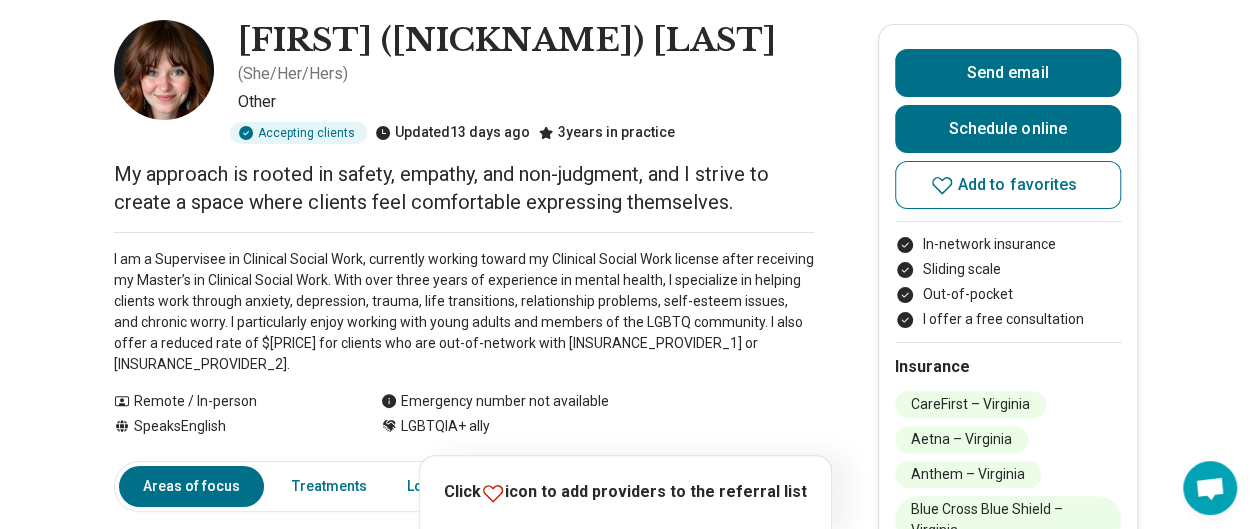 scroll, scrollTop: 0, scrollLeft: 0, axis: both 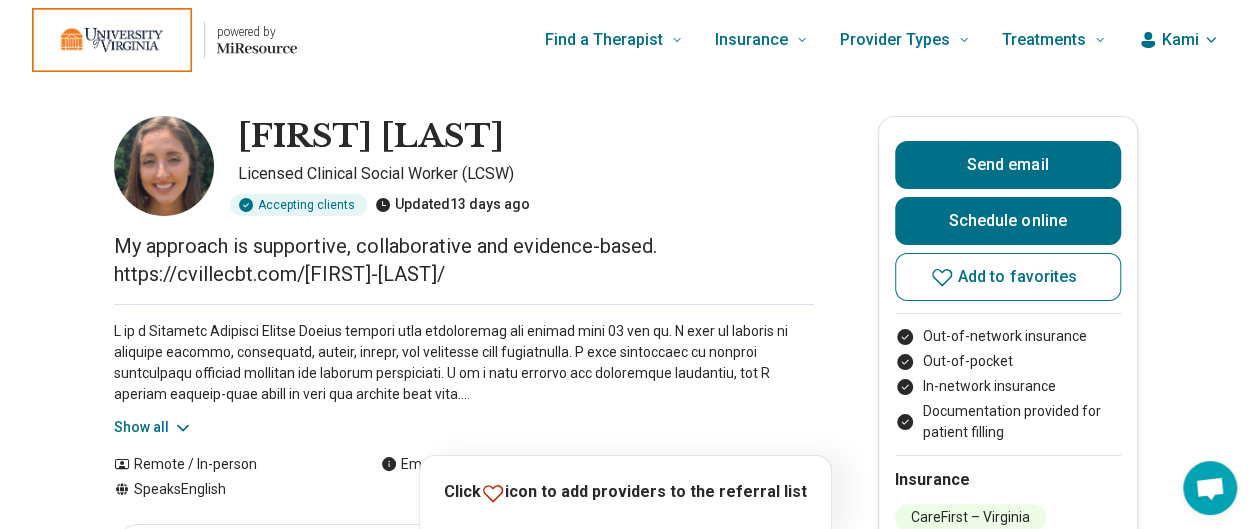 click on "Show all" at bounding box center [153, 427] 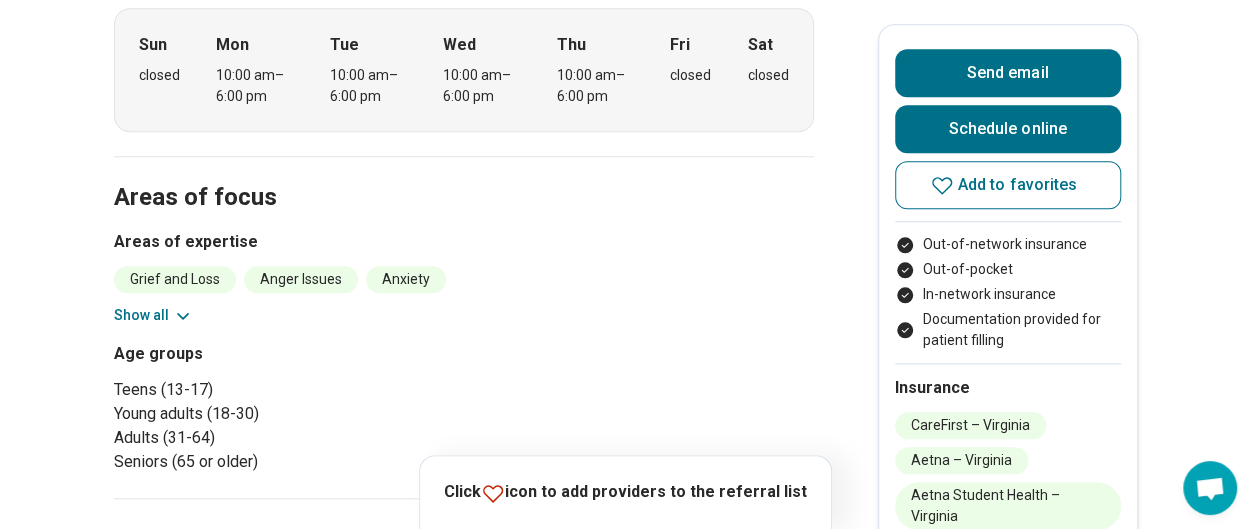 scroll, scrollTop: 852, scrollLeft: 2, axis: both 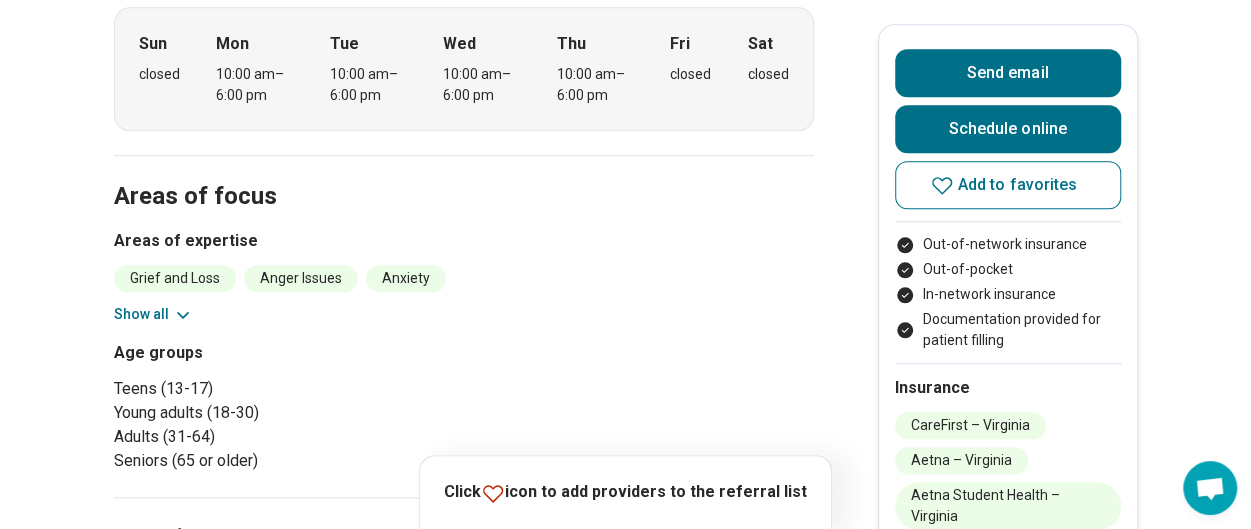 click on "Show all" at bounding box center (153, 314) 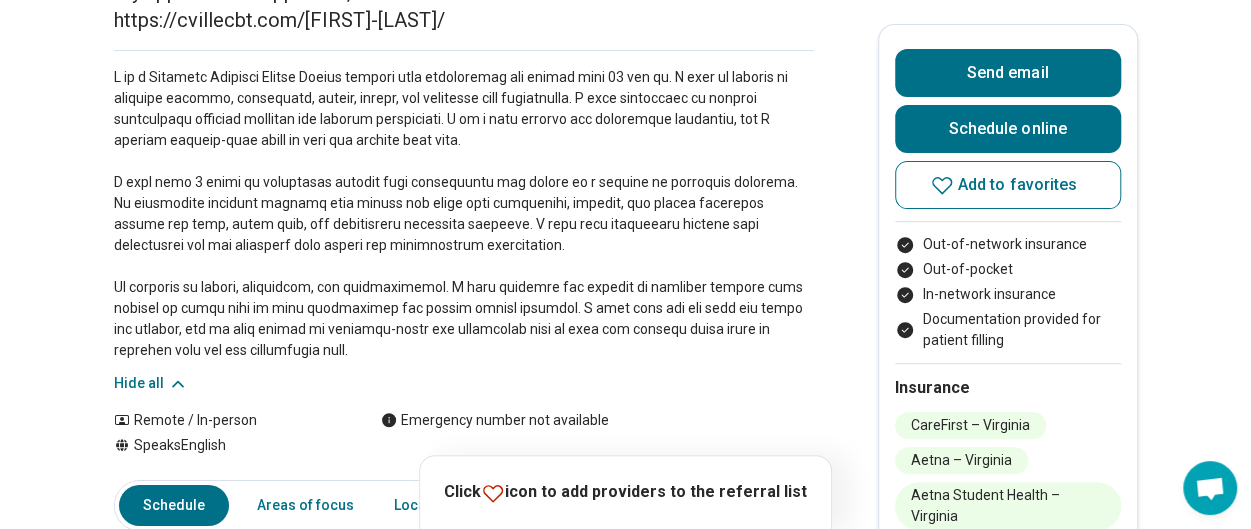 scroll, scrollTop: 0, scrollLeft: 0, axis: both 